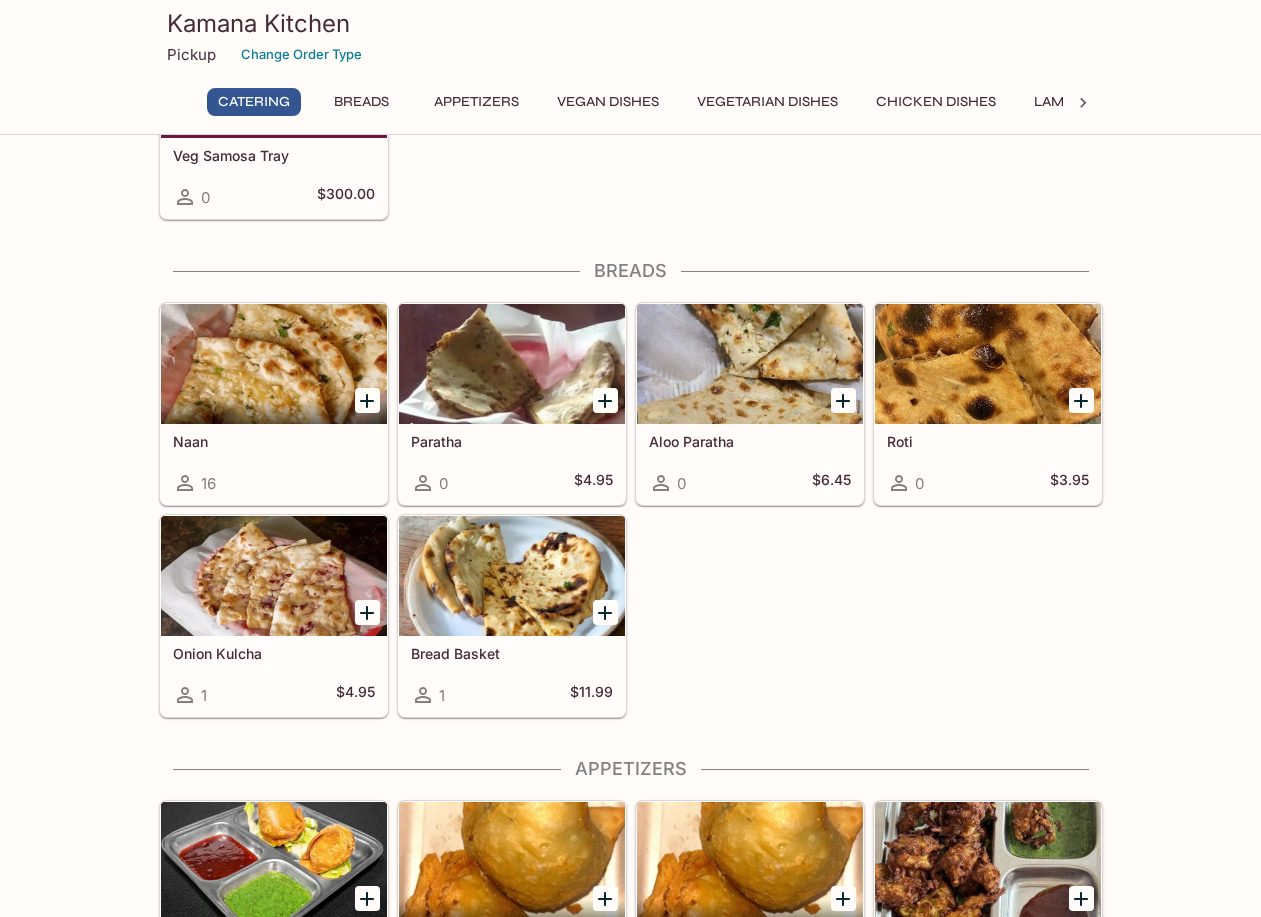 scroll, scrollTop: 613, scrollLeft: 0, axis: vertical 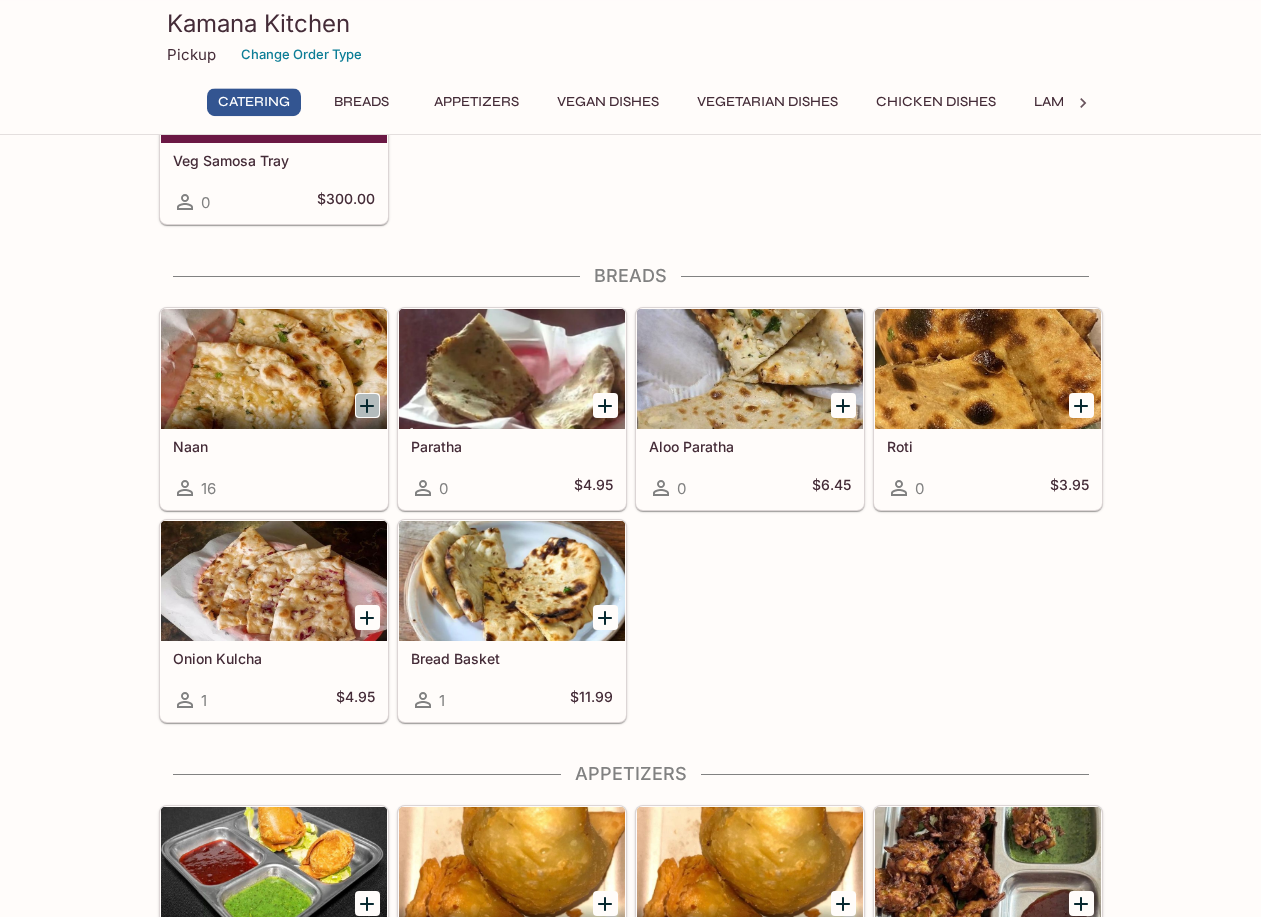 click 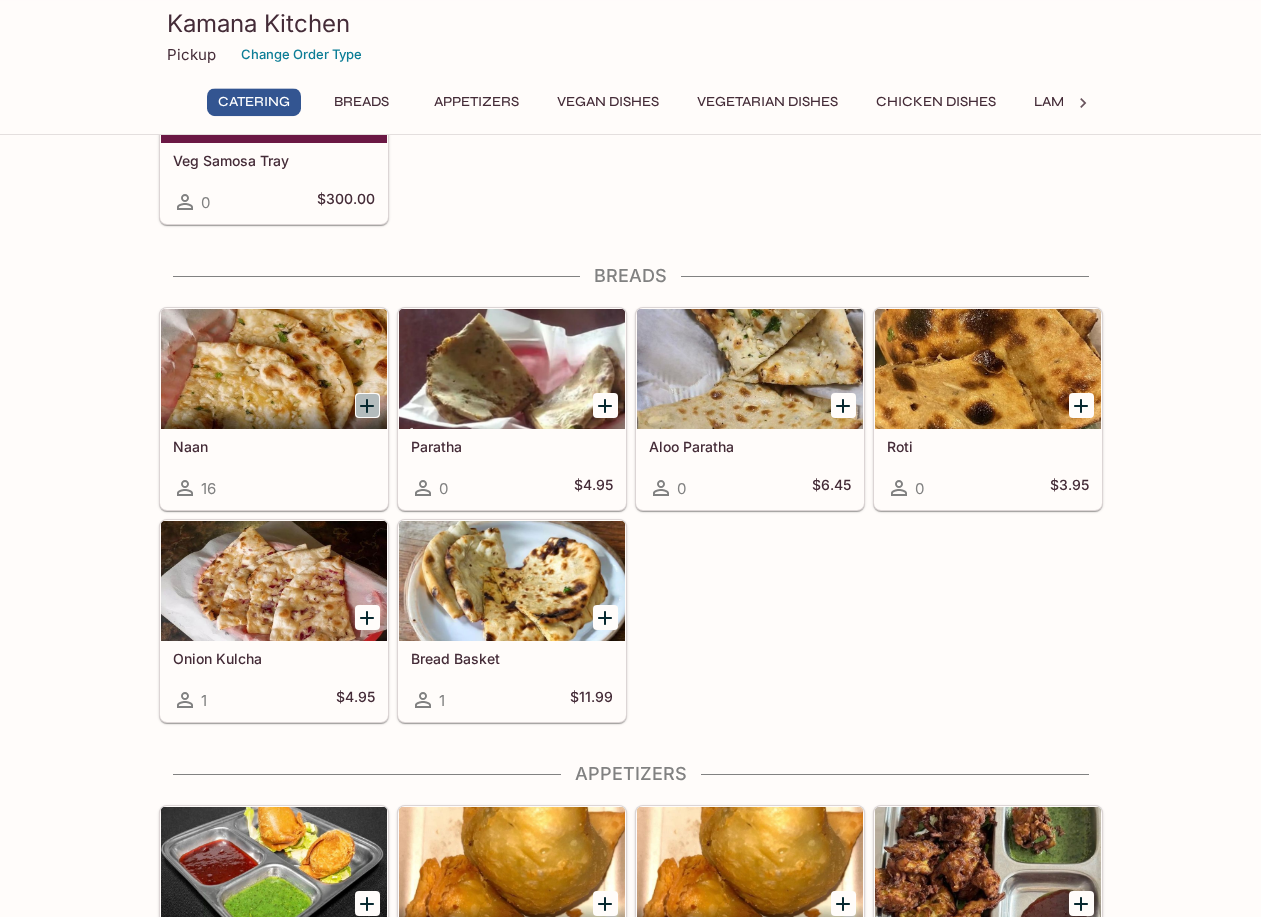scroll, scrollTop: 0, scrollLeft: 0, axis: both 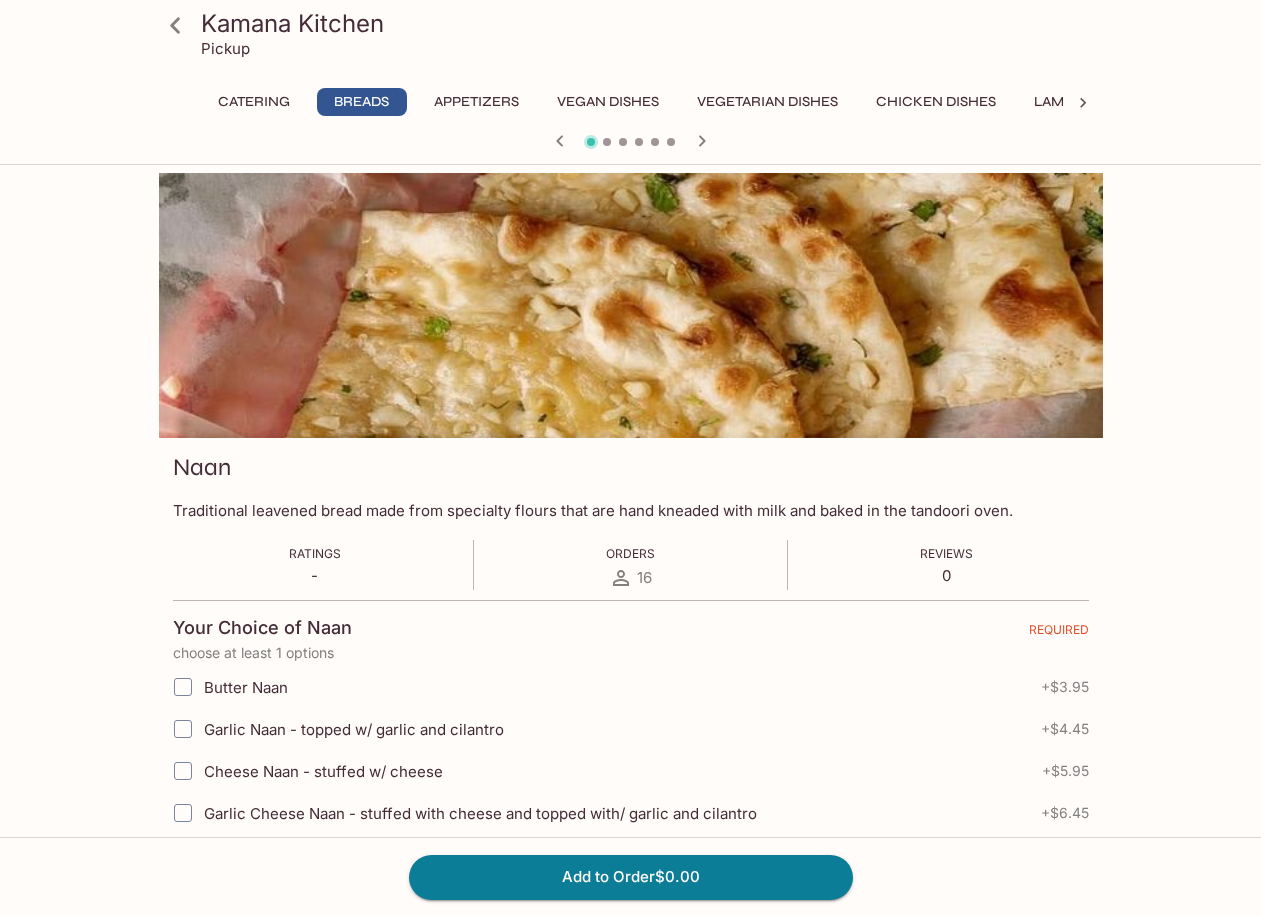click on "Butter Naan" at bounding box center [183, 687] 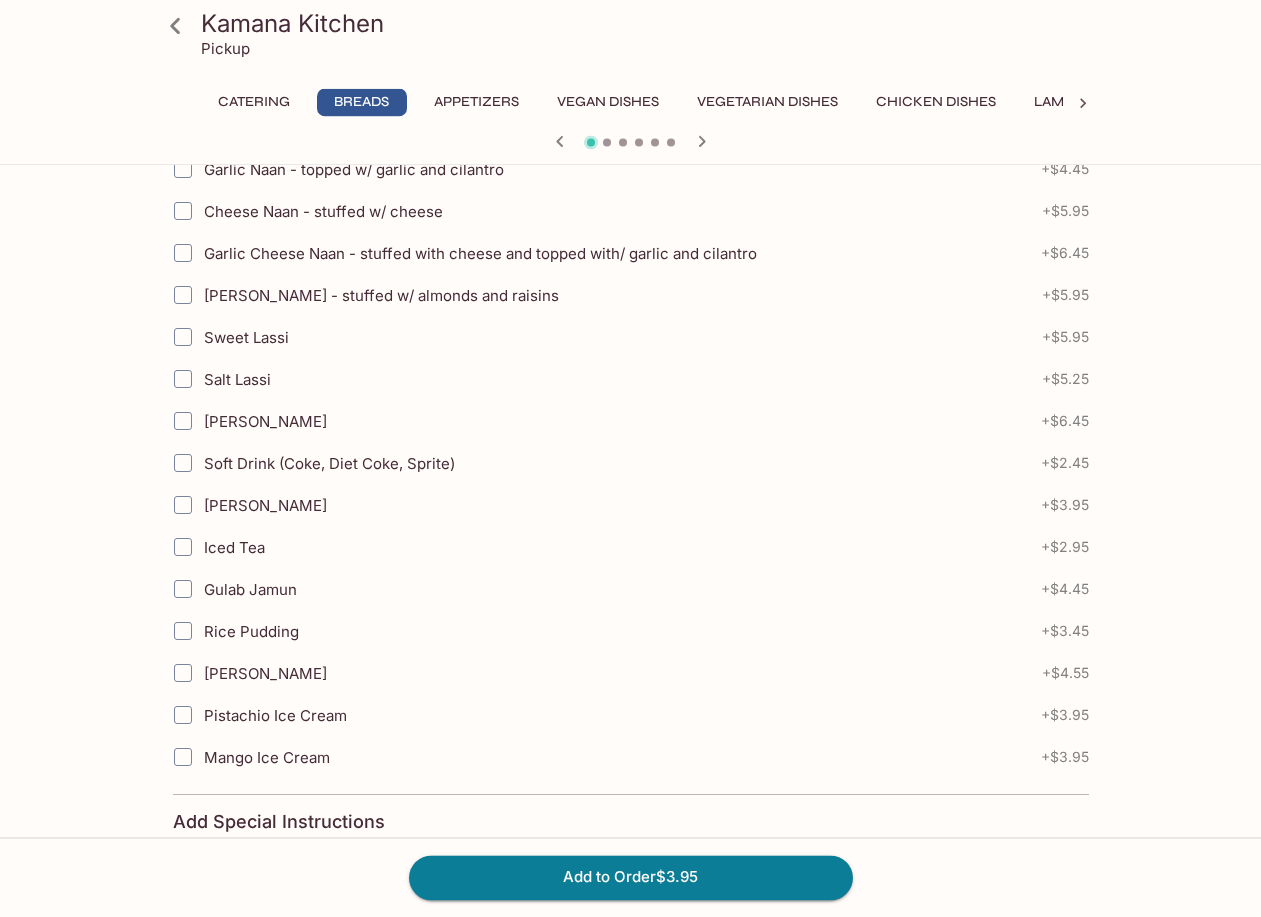scroll, scrollTop: 1046, scrollLeft: 0, axis: vertical 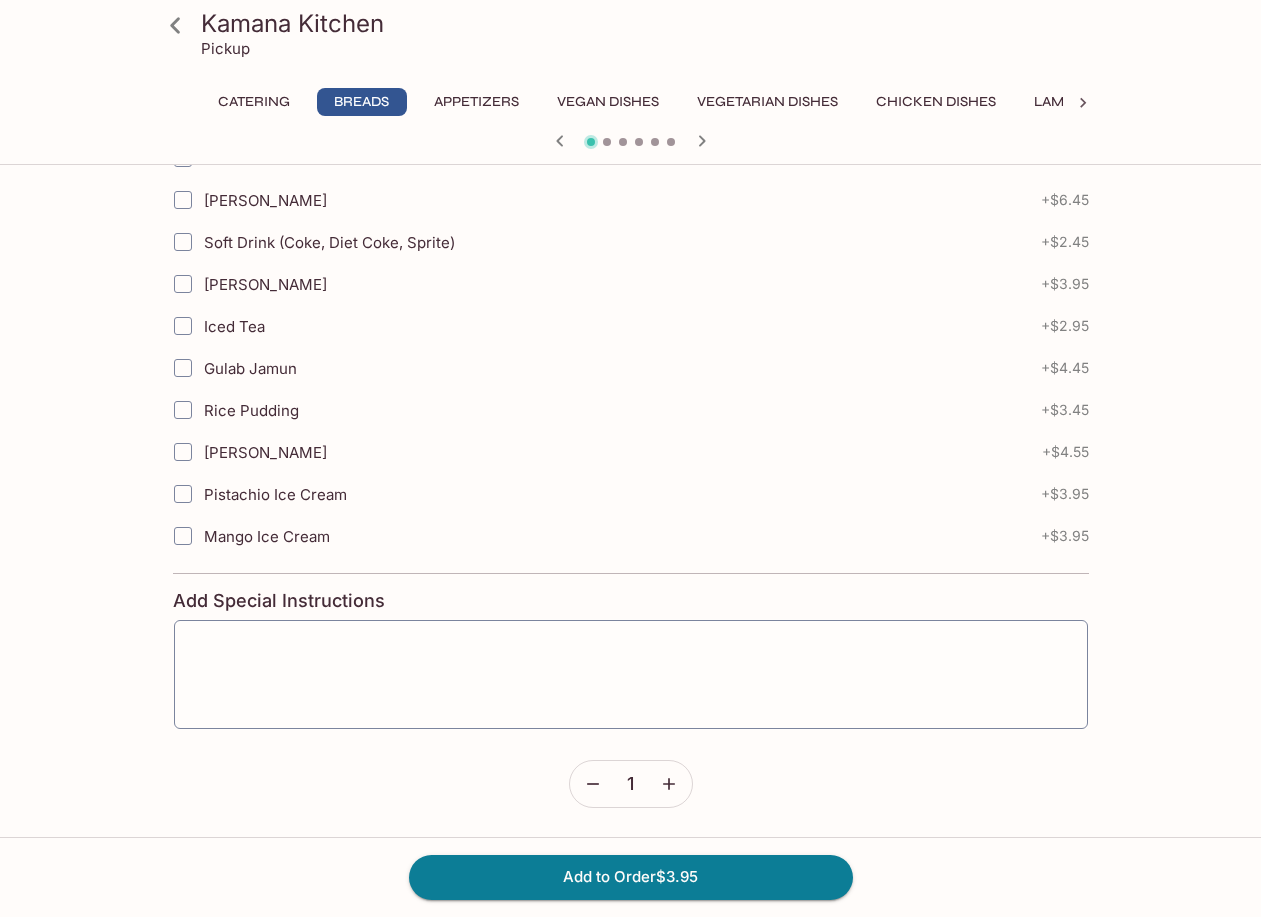 click 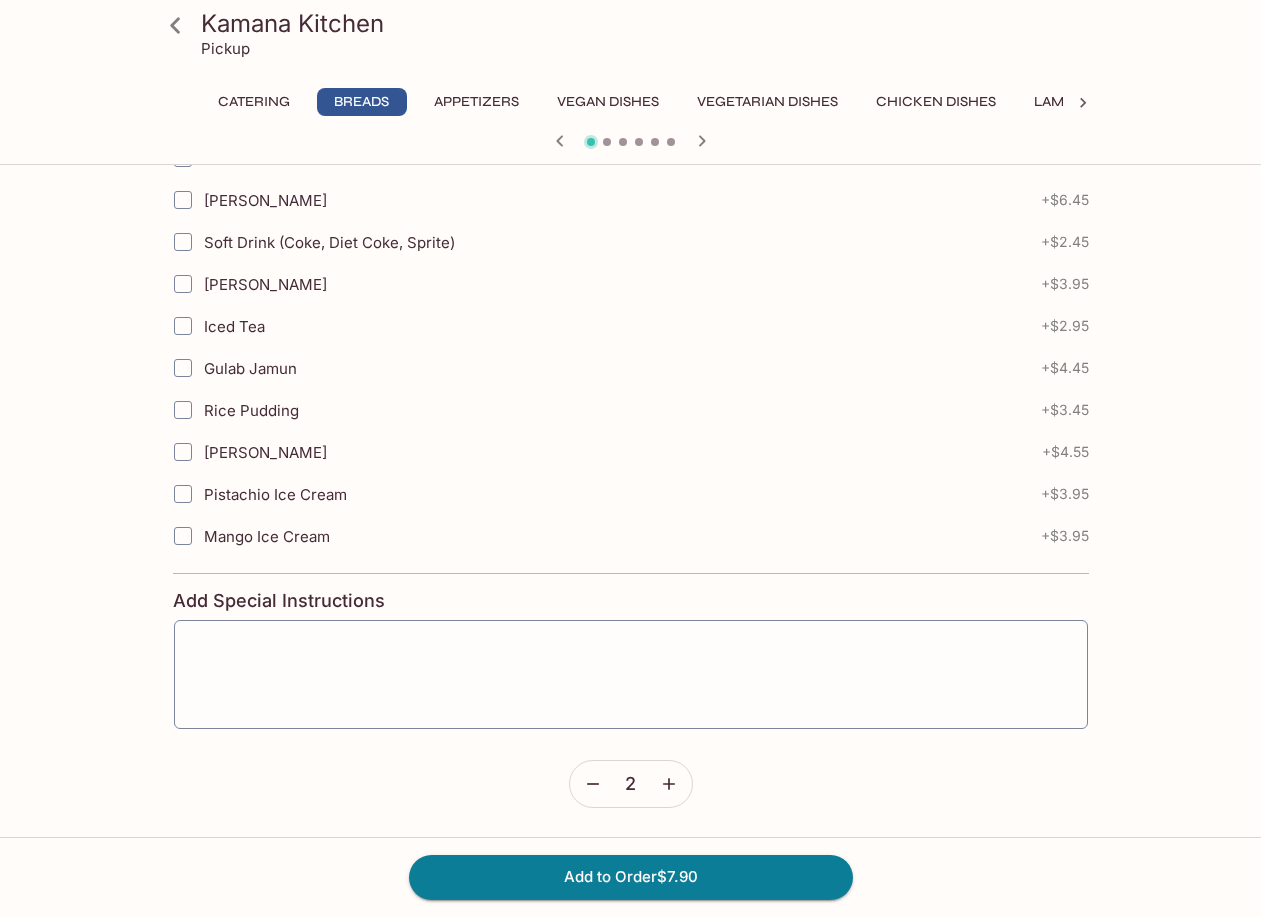 click 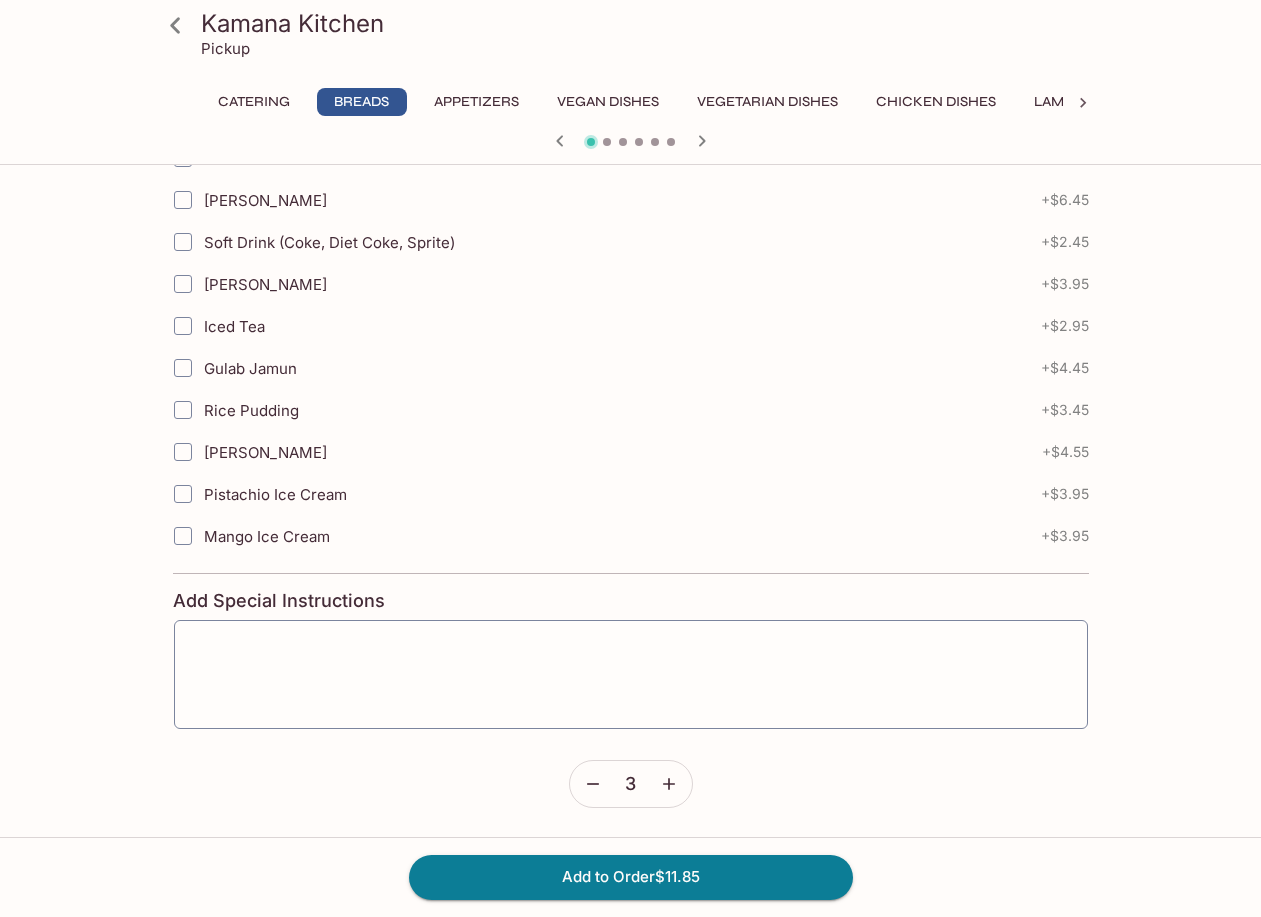 click 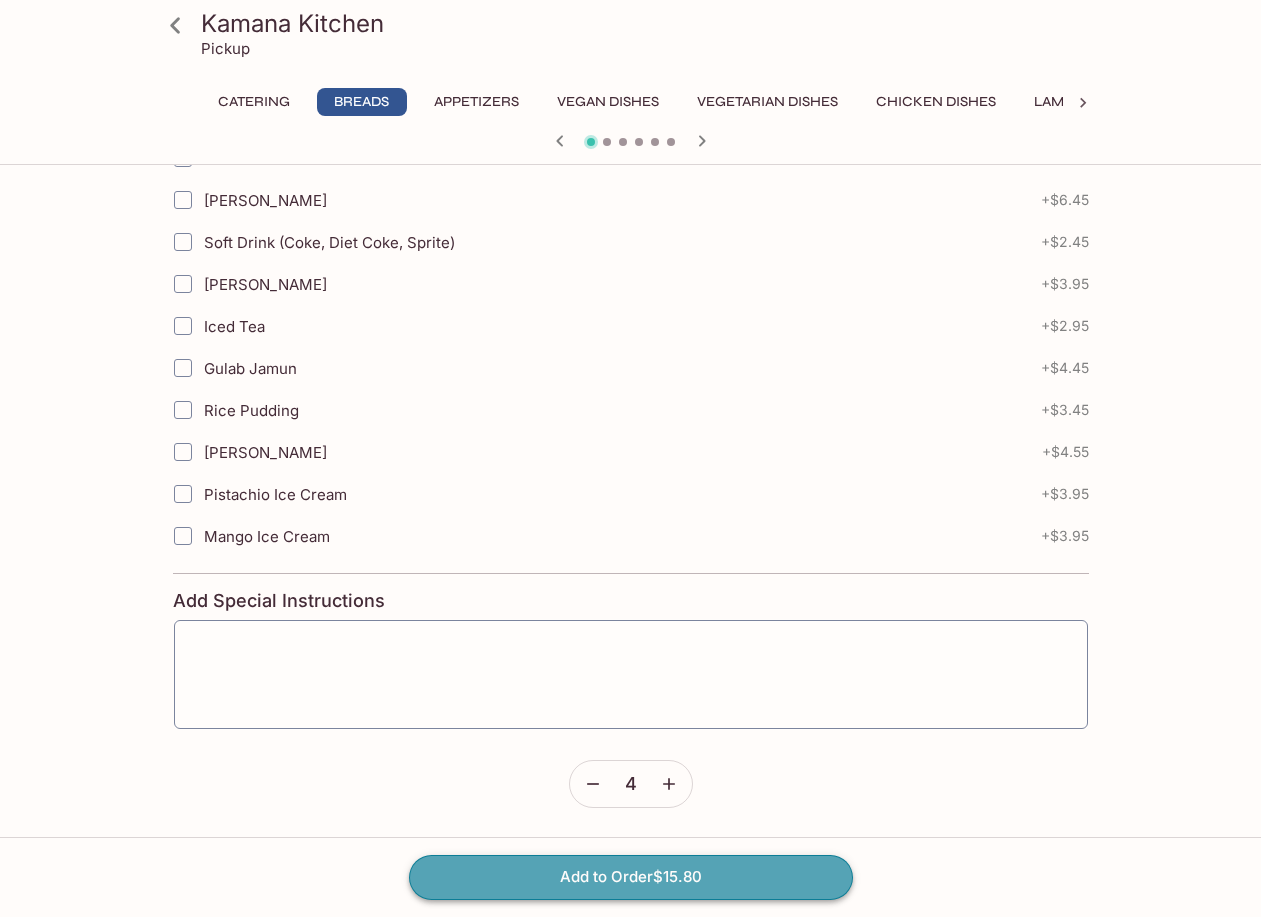 click on "Add to Order  $15.80" at bounding box center (631, 877) 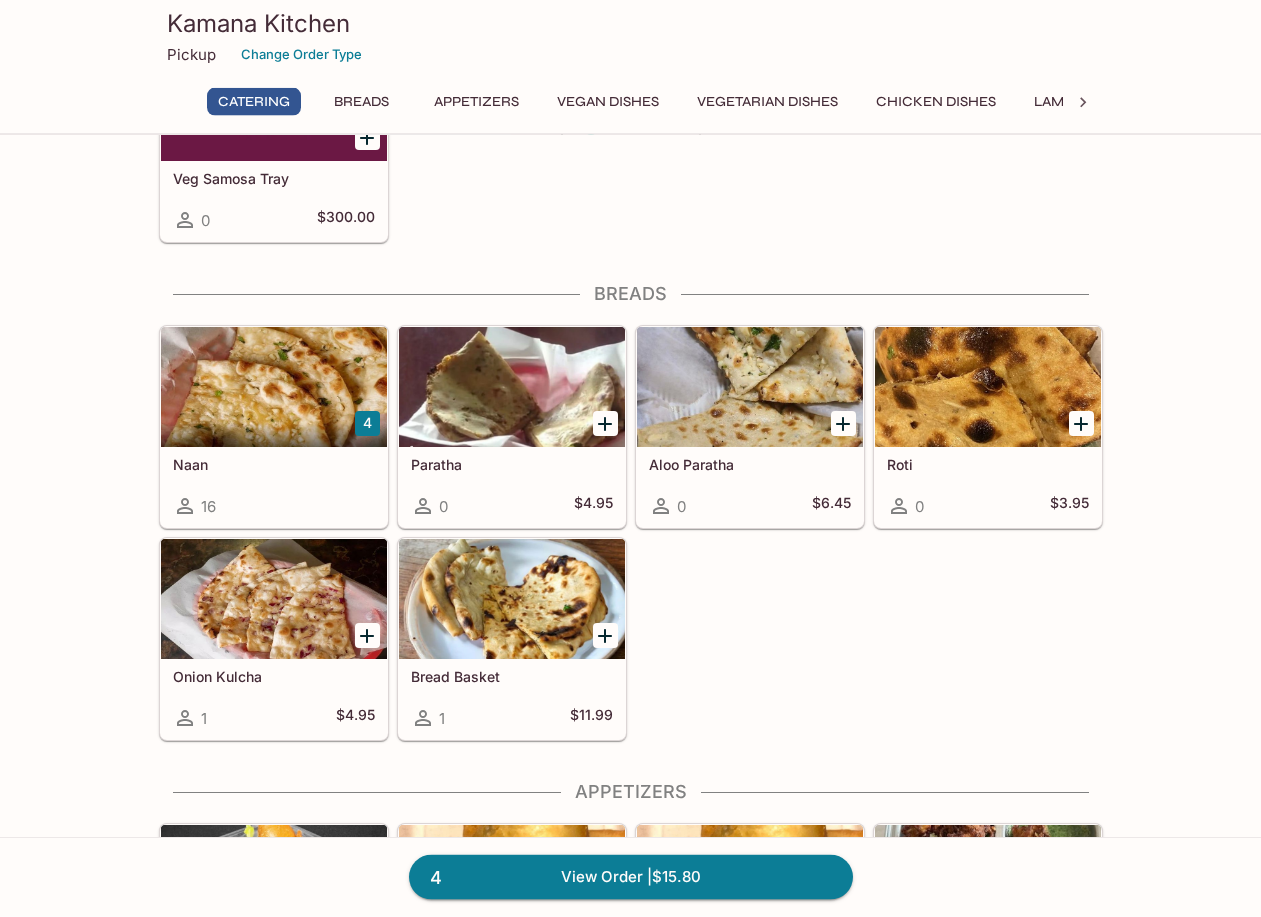 scroll, scrollTop: 598, scrollLeft: 0, axis: vertical 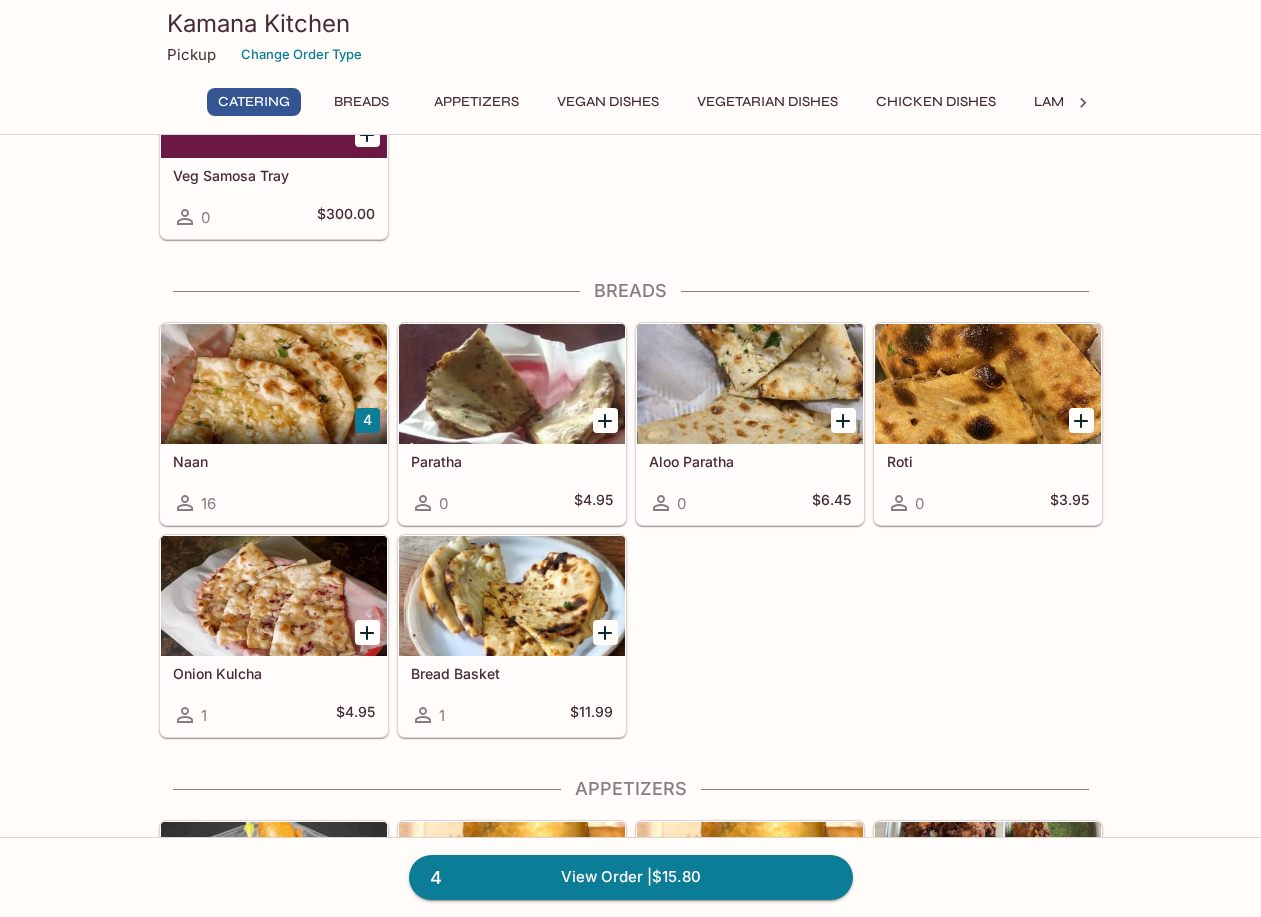 click 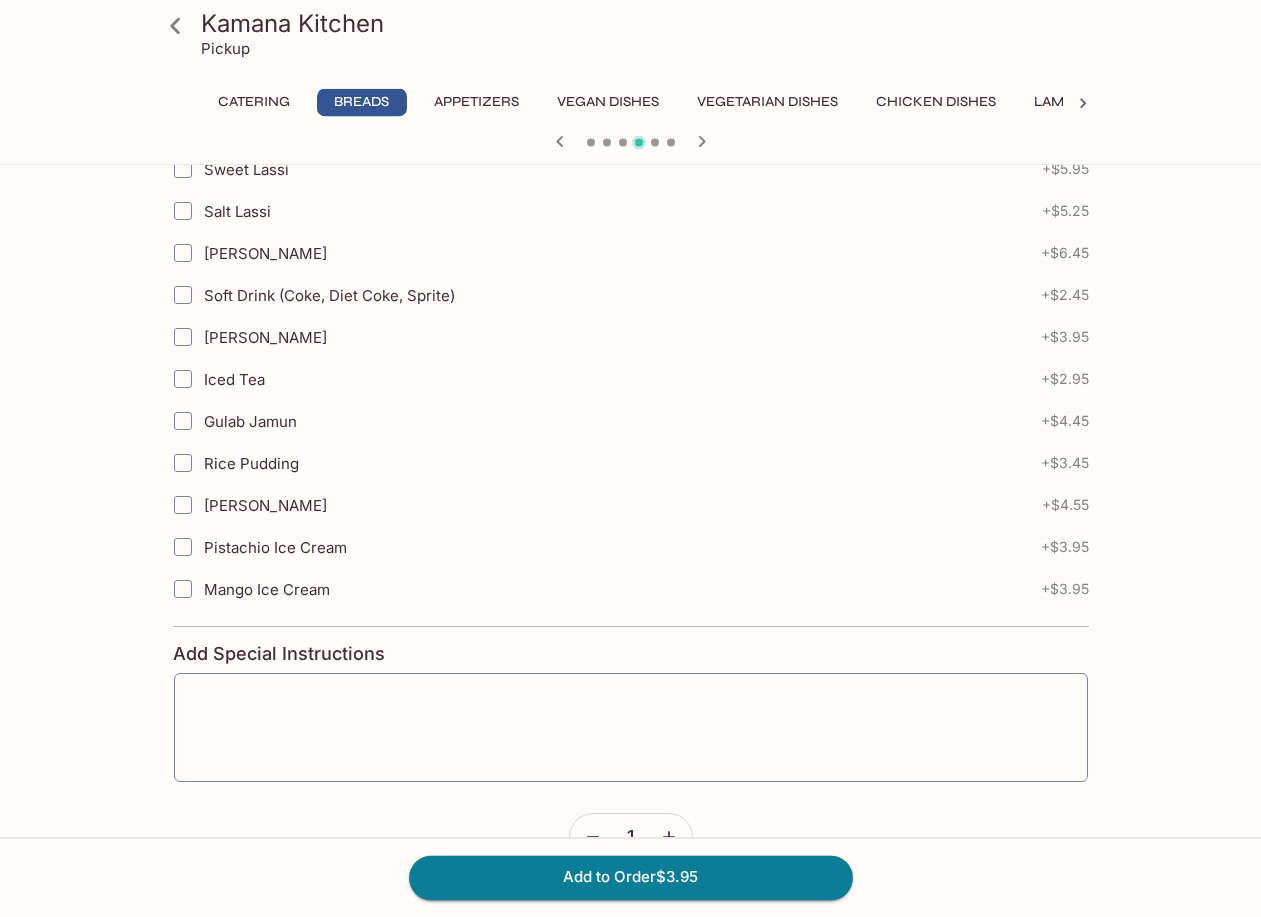 scroll, scrollTop: 760, scrollLeft: 0, axis: vertical 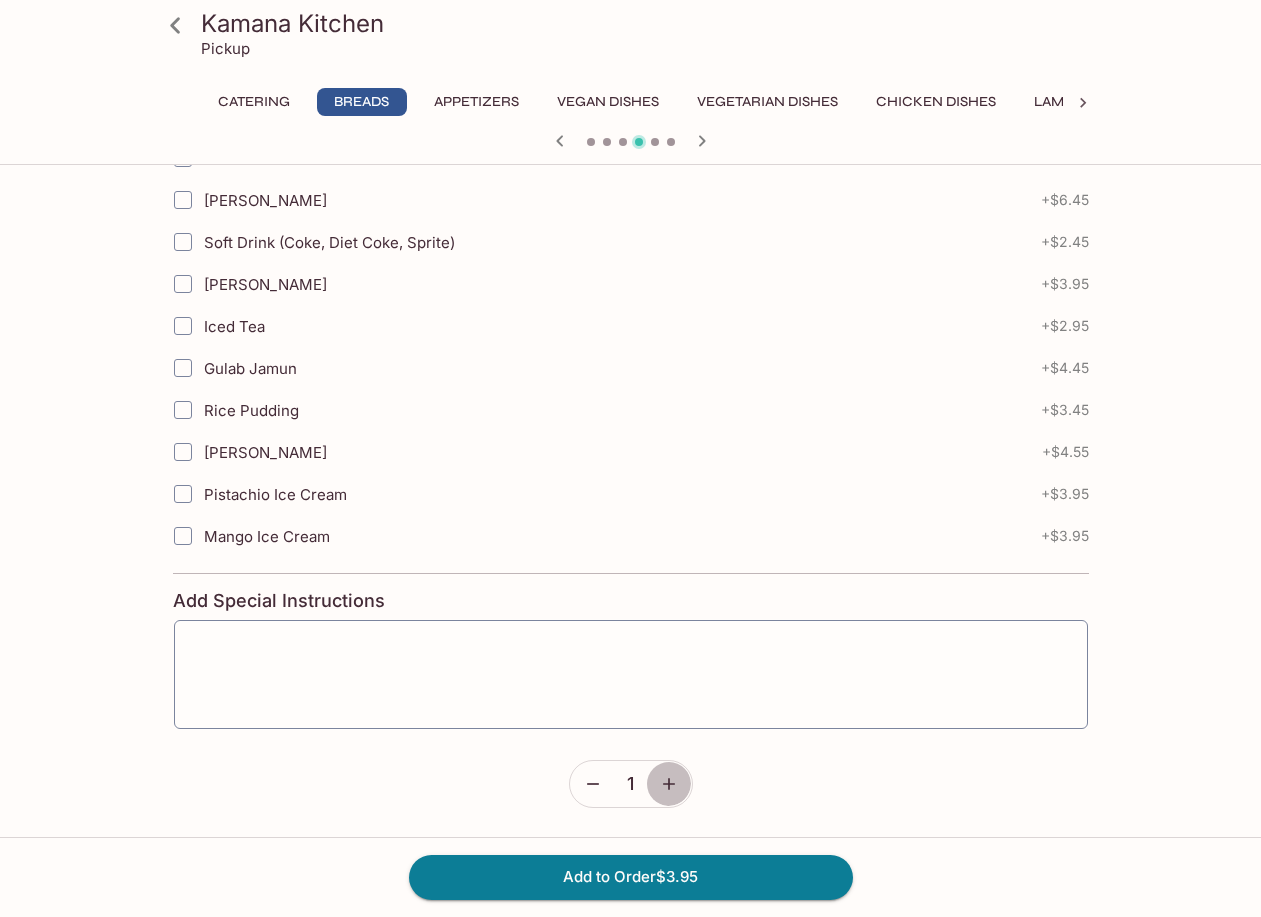 click at bounding box center (669, 784) 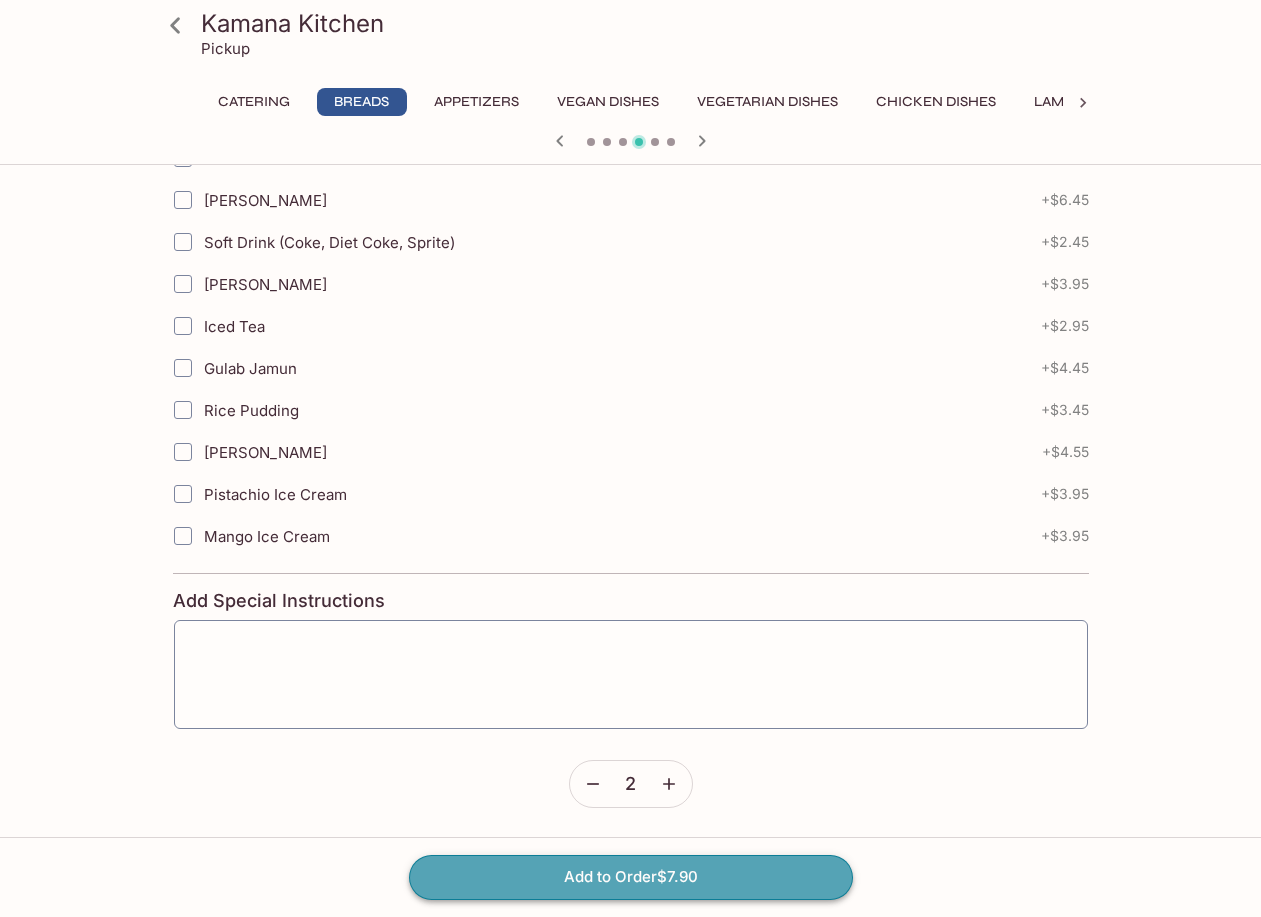 click on "Add to Order  $7.90" at bounding box center (631, 877) 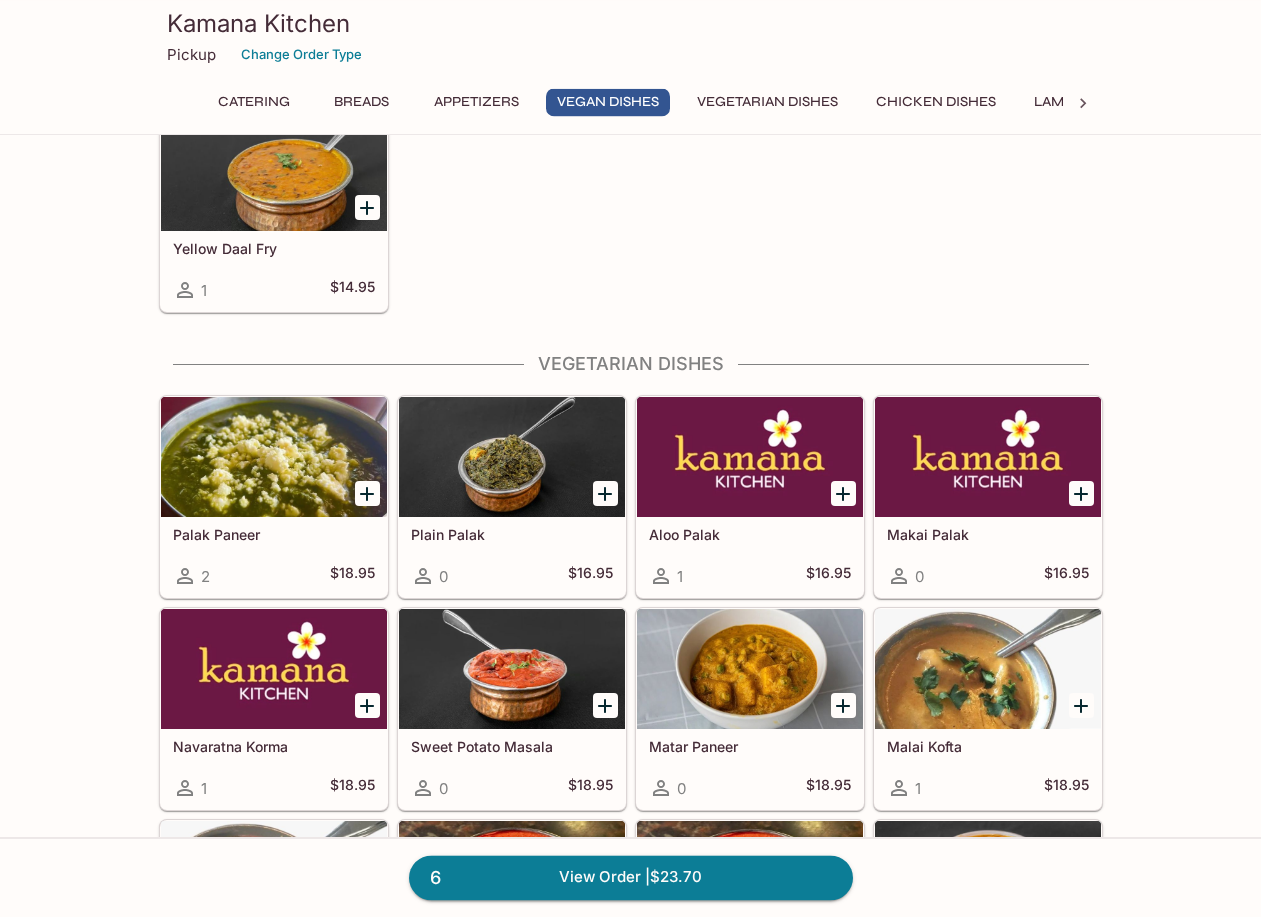 scroll, scrollTop: 2444, scrollLeft: 0, axis: vertical 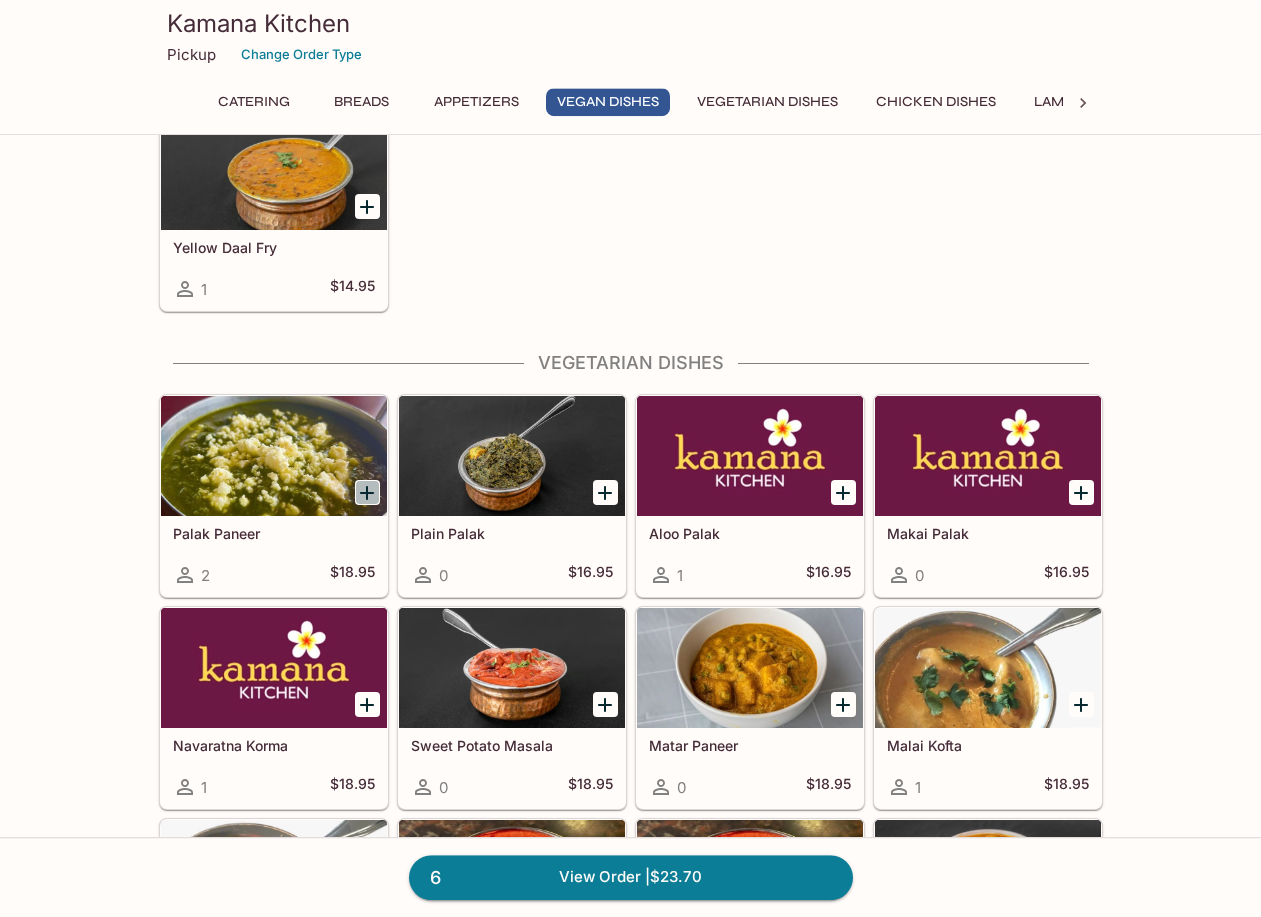 click 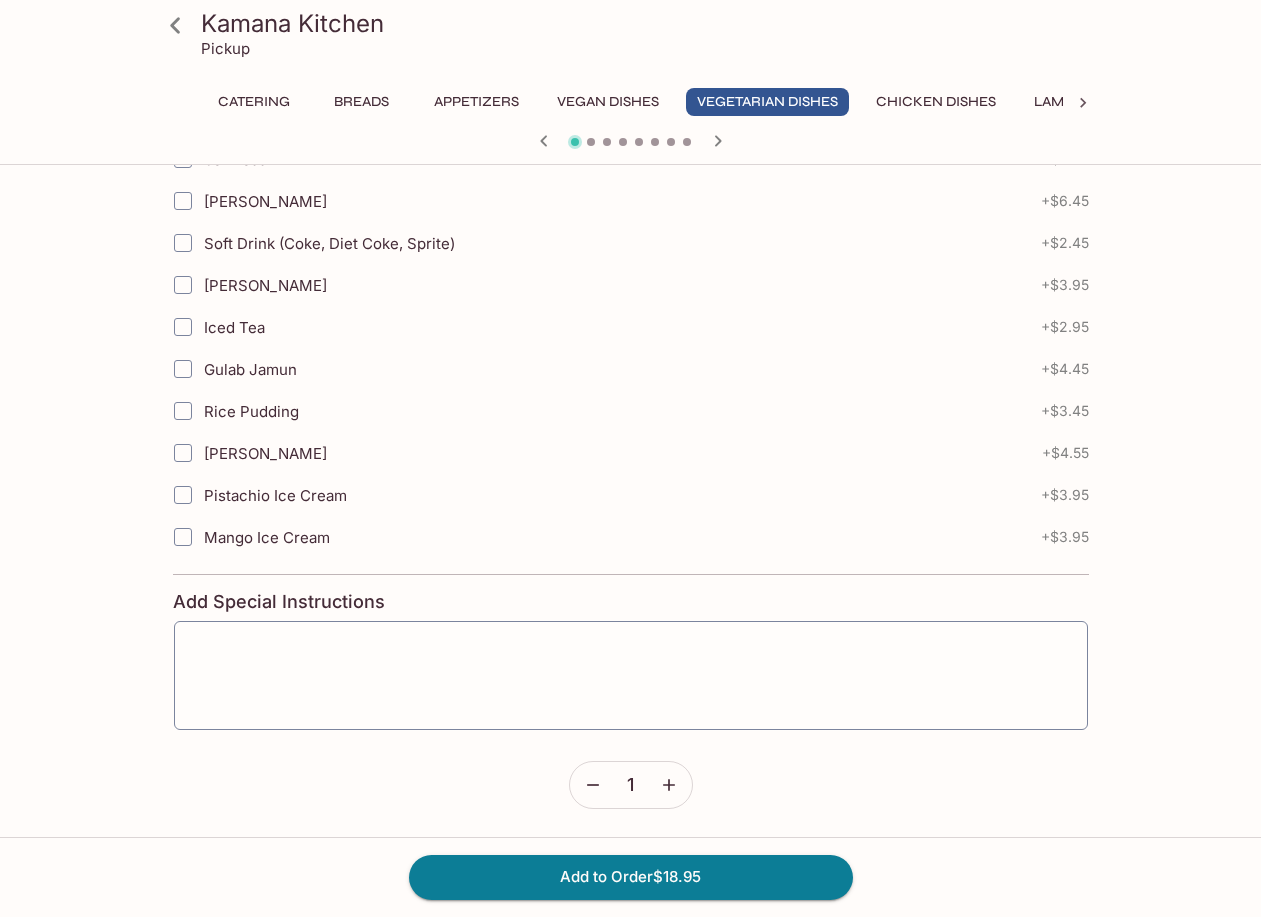 scroll, scrollTop: 779, scrollLeft: 0, axis: vertical 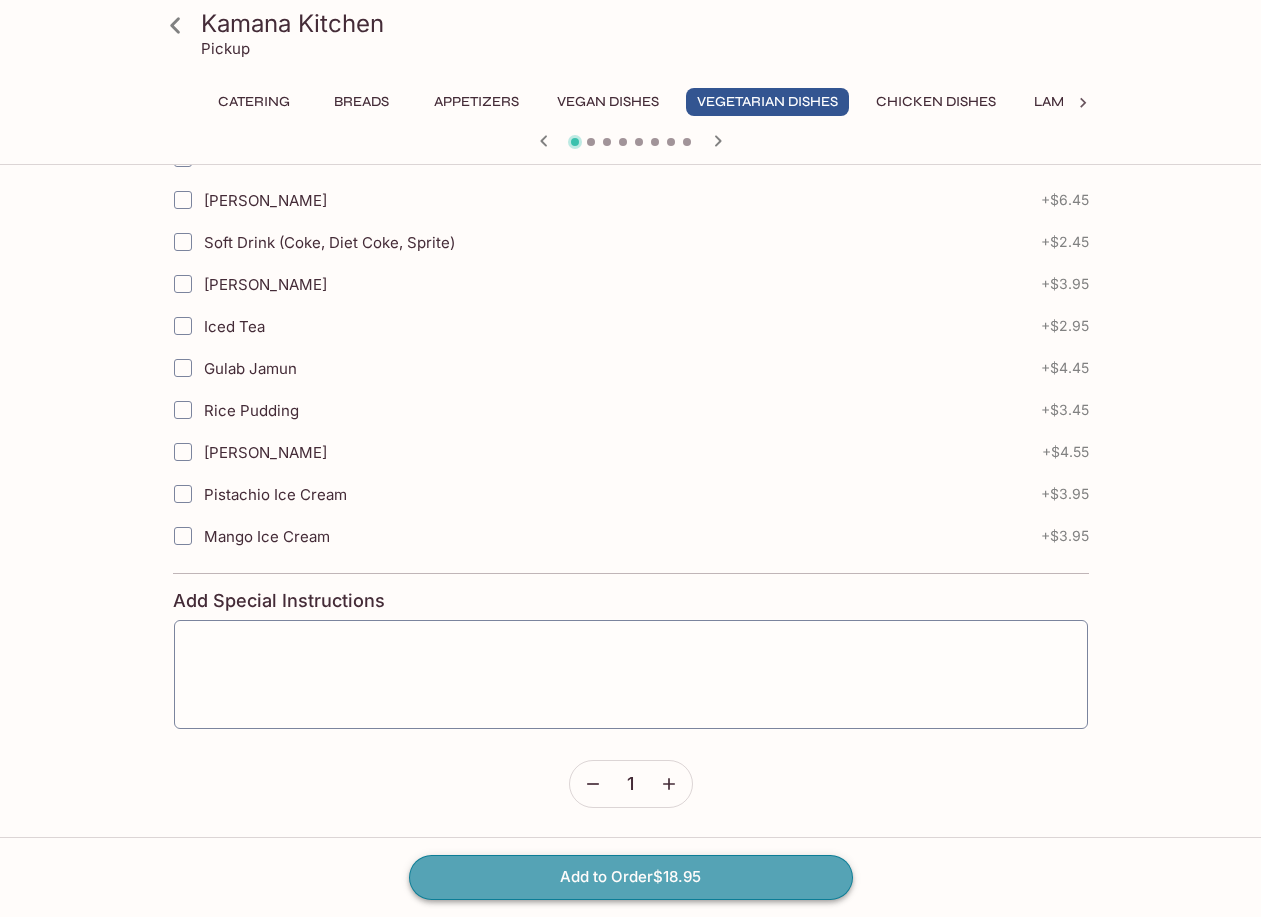 click on "Add to Order  $18.95" at bounding box center [631, 877] 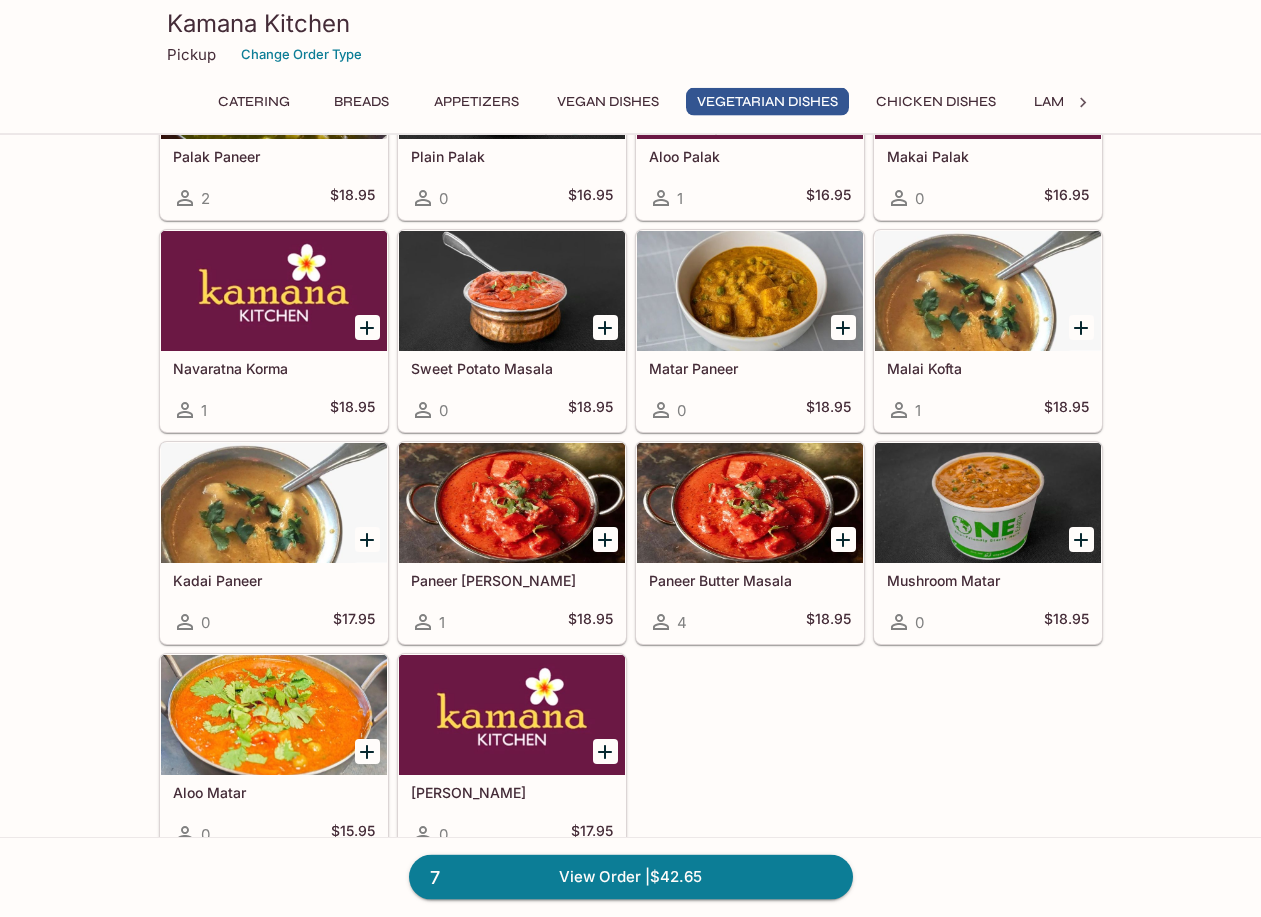scroll, scrollTop: 2826, scrollLeft: 0, axis: vertical 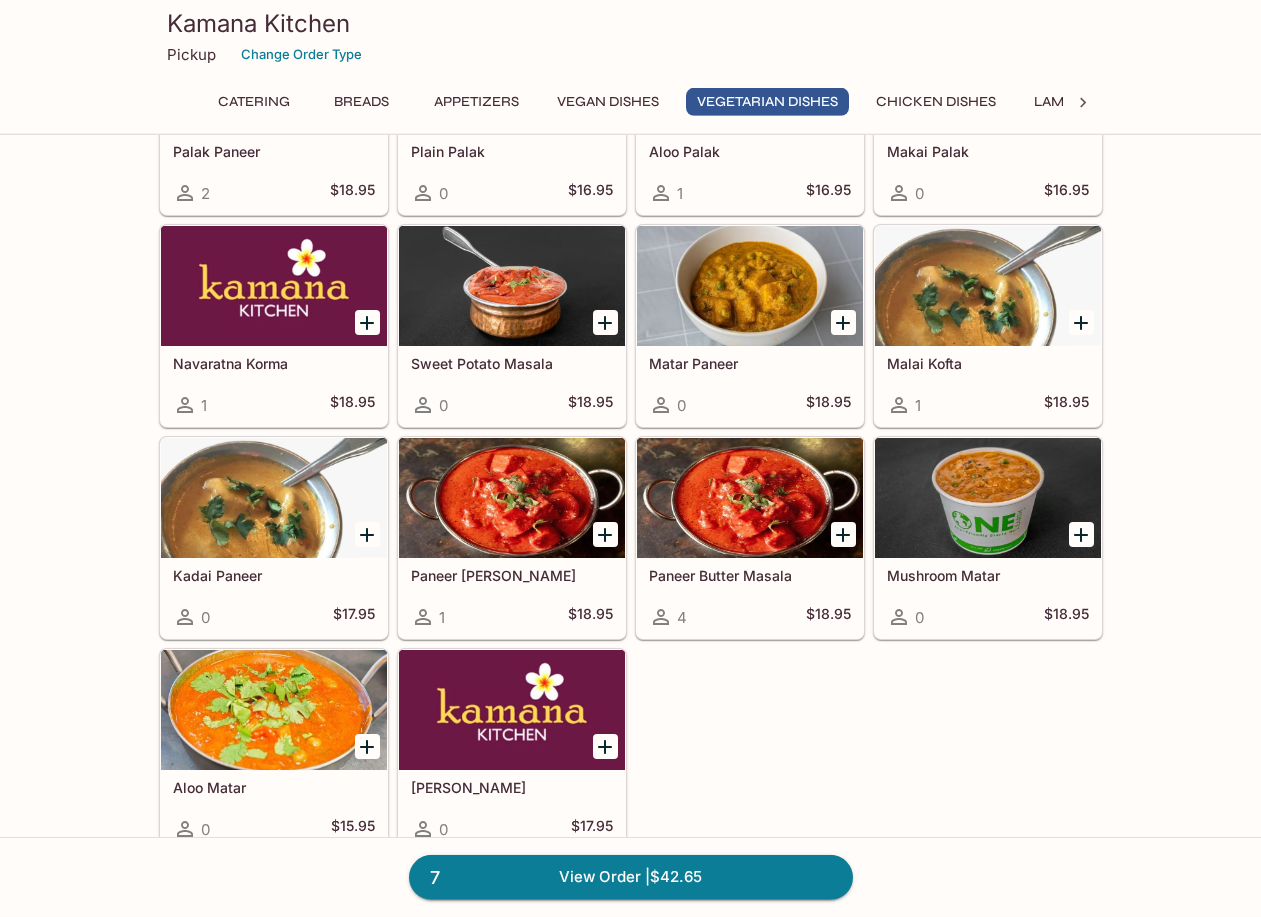 click 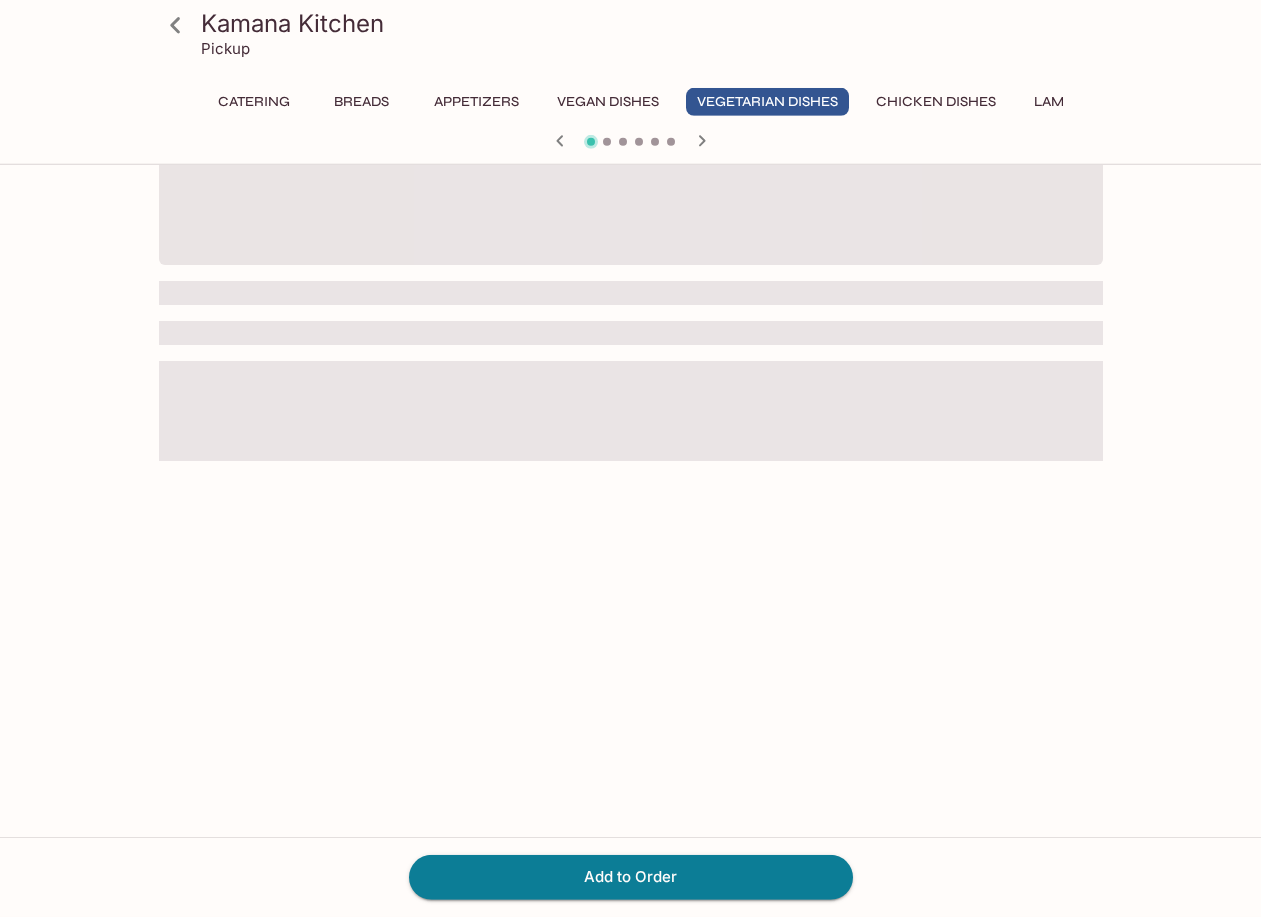 scroll, scrollTop: 0, scrollLeft: 0, axis: both 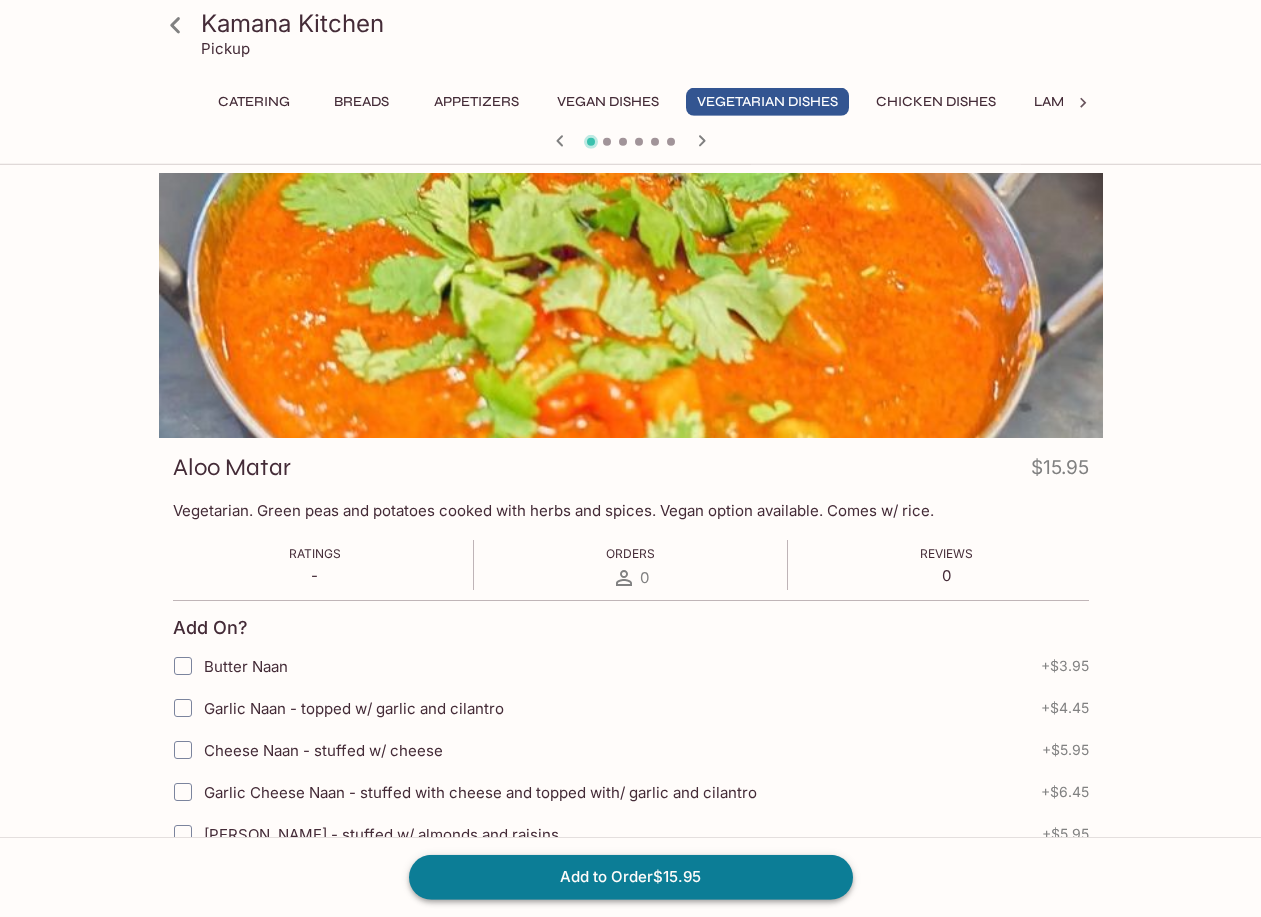 click on "Add to Order  $15.95" at bounding box center (631, 877) 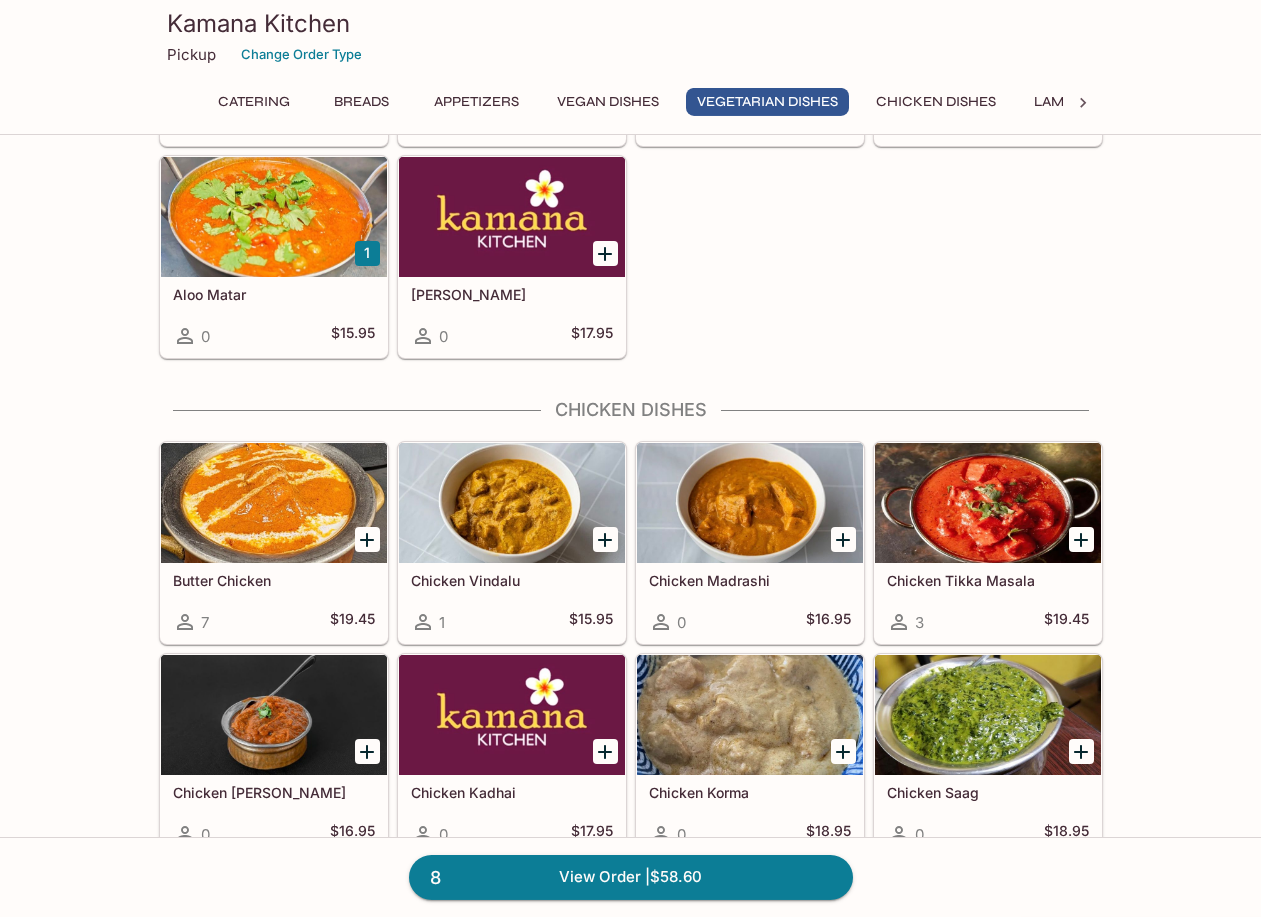 scroll, scrollTop: 3341, scrollLeft: 0, axis: vertical 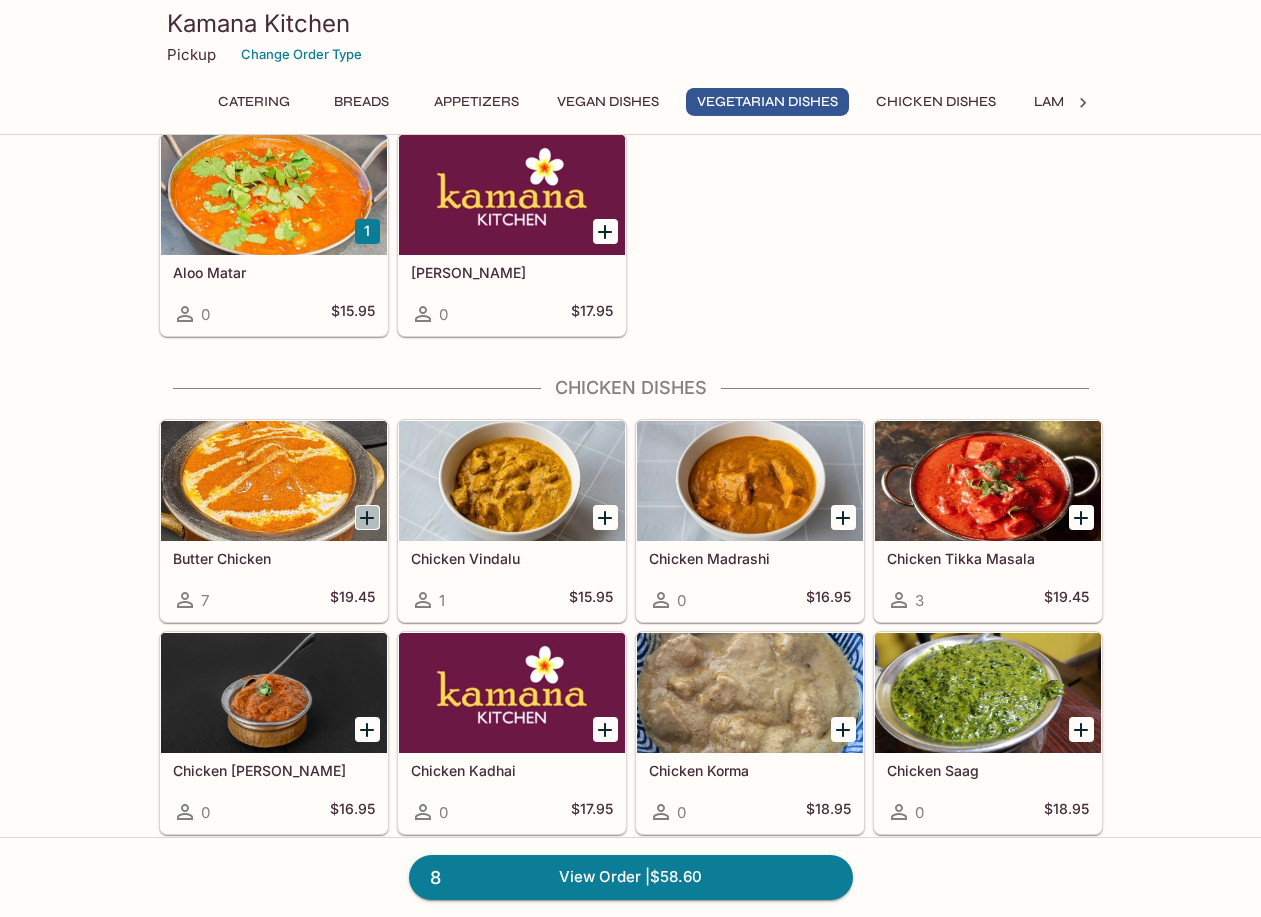 click 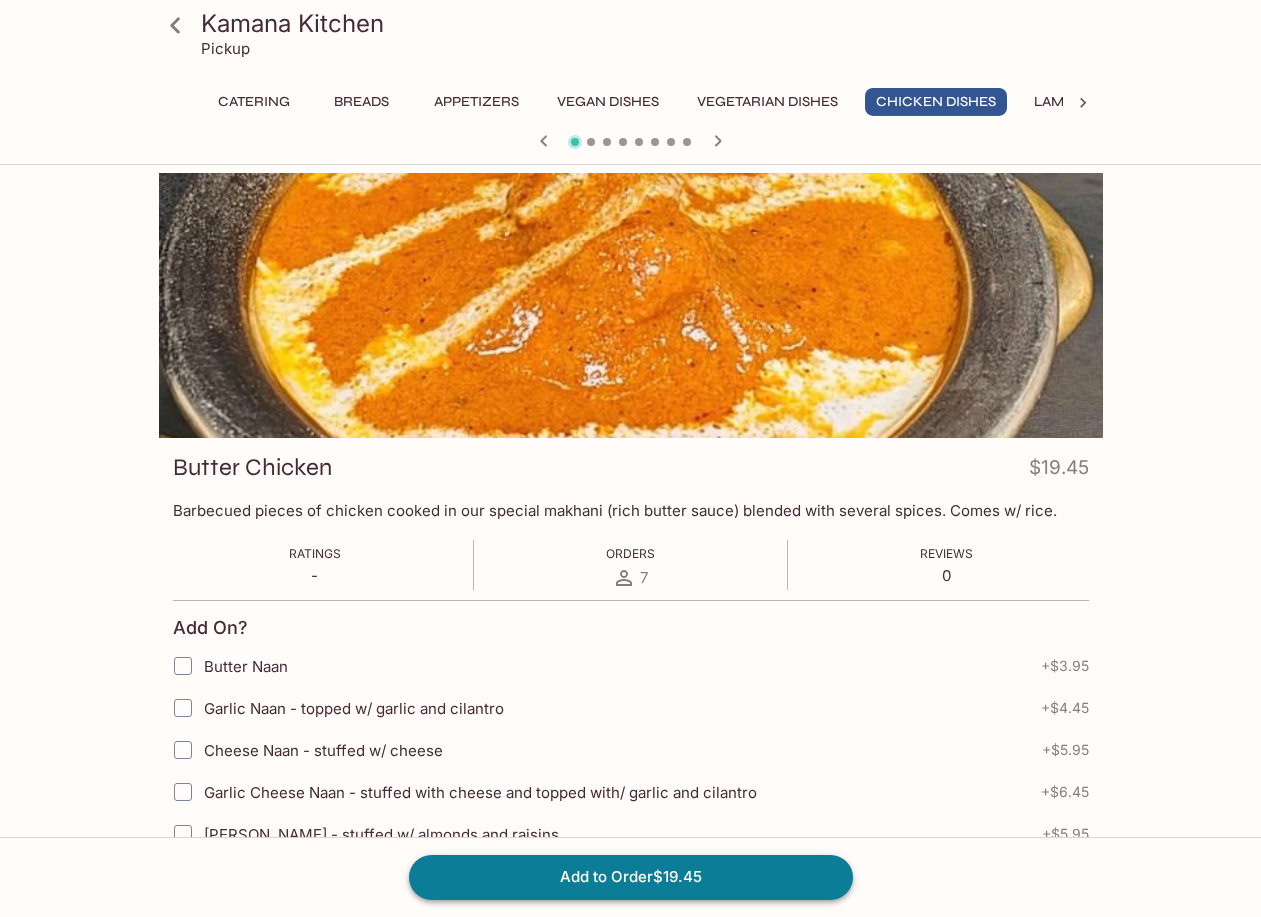 click on "Add to Order  $19.45" at bounding box center [631, 877] 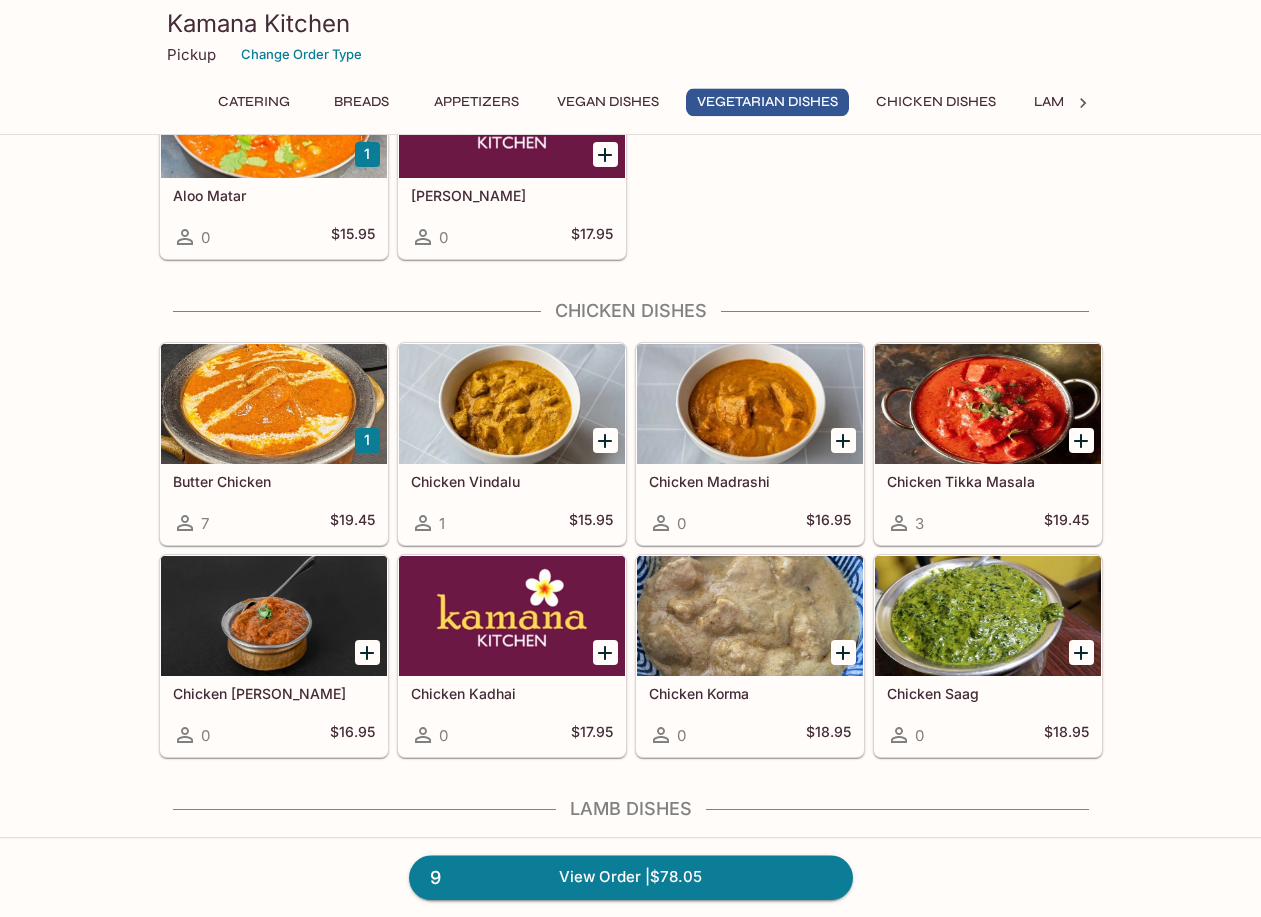 scroll, scrollTop: 3419, scrollLeft: 0, axis: vertical 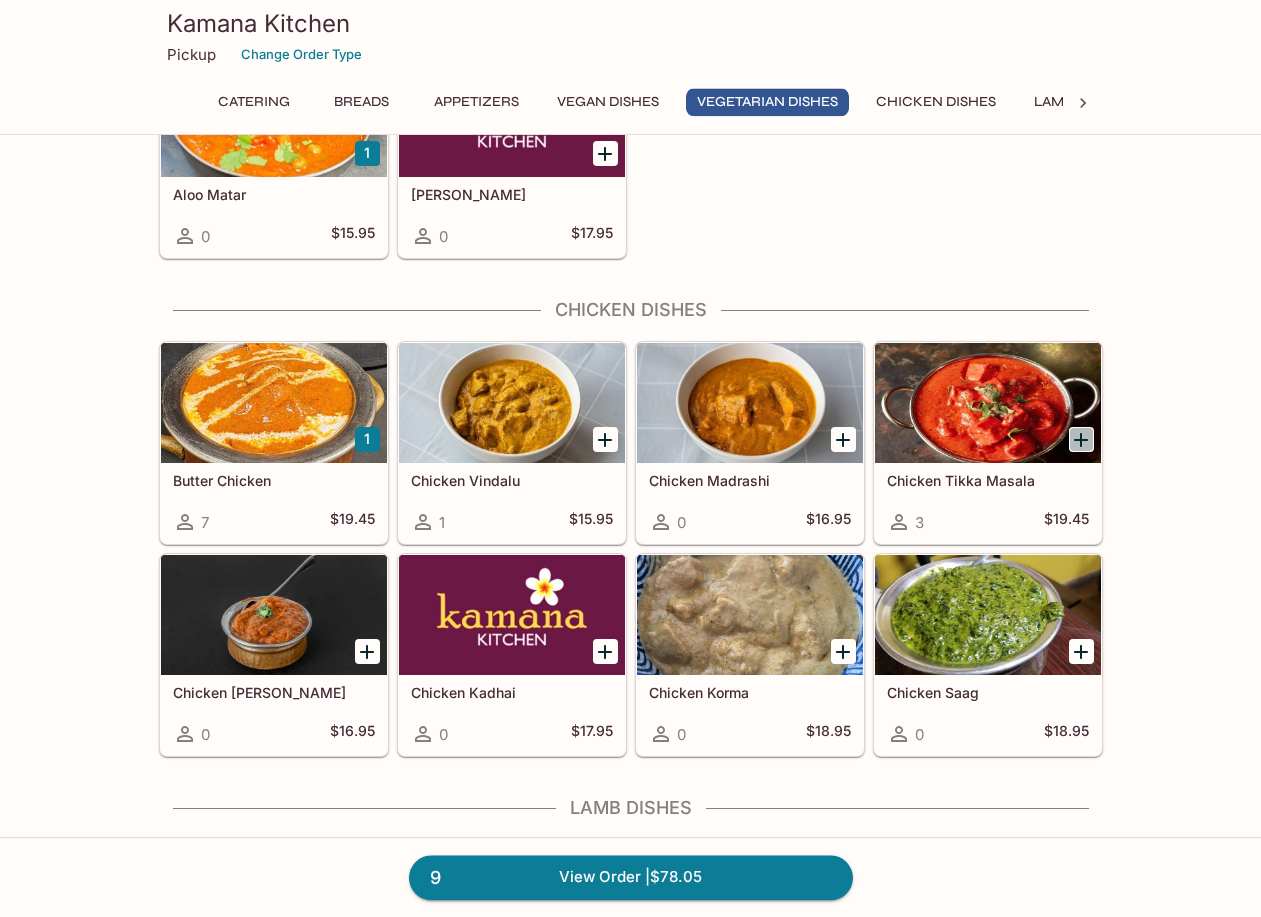 click 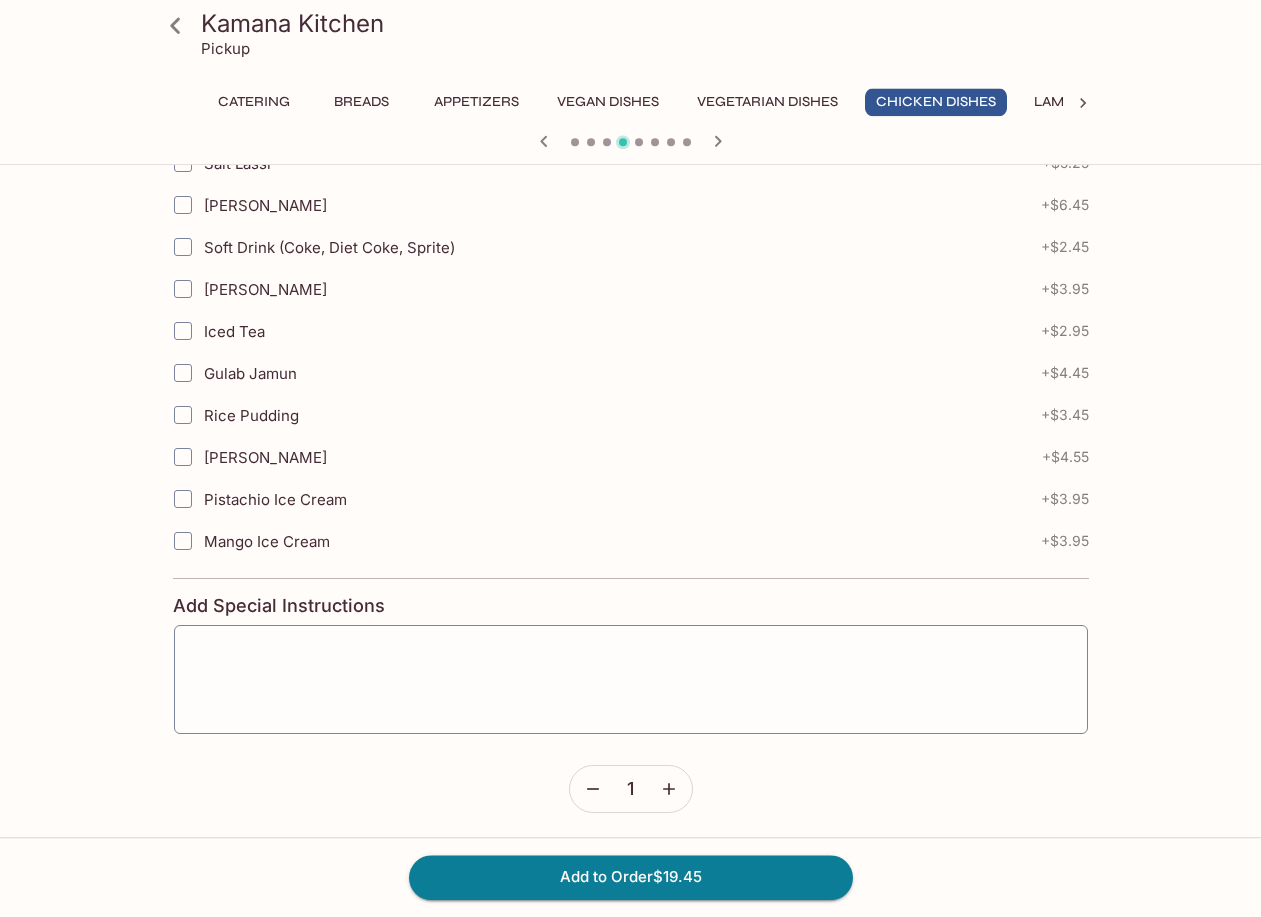 scroll, scrollTop: 779, scrollLeft: 0, axis: vertical 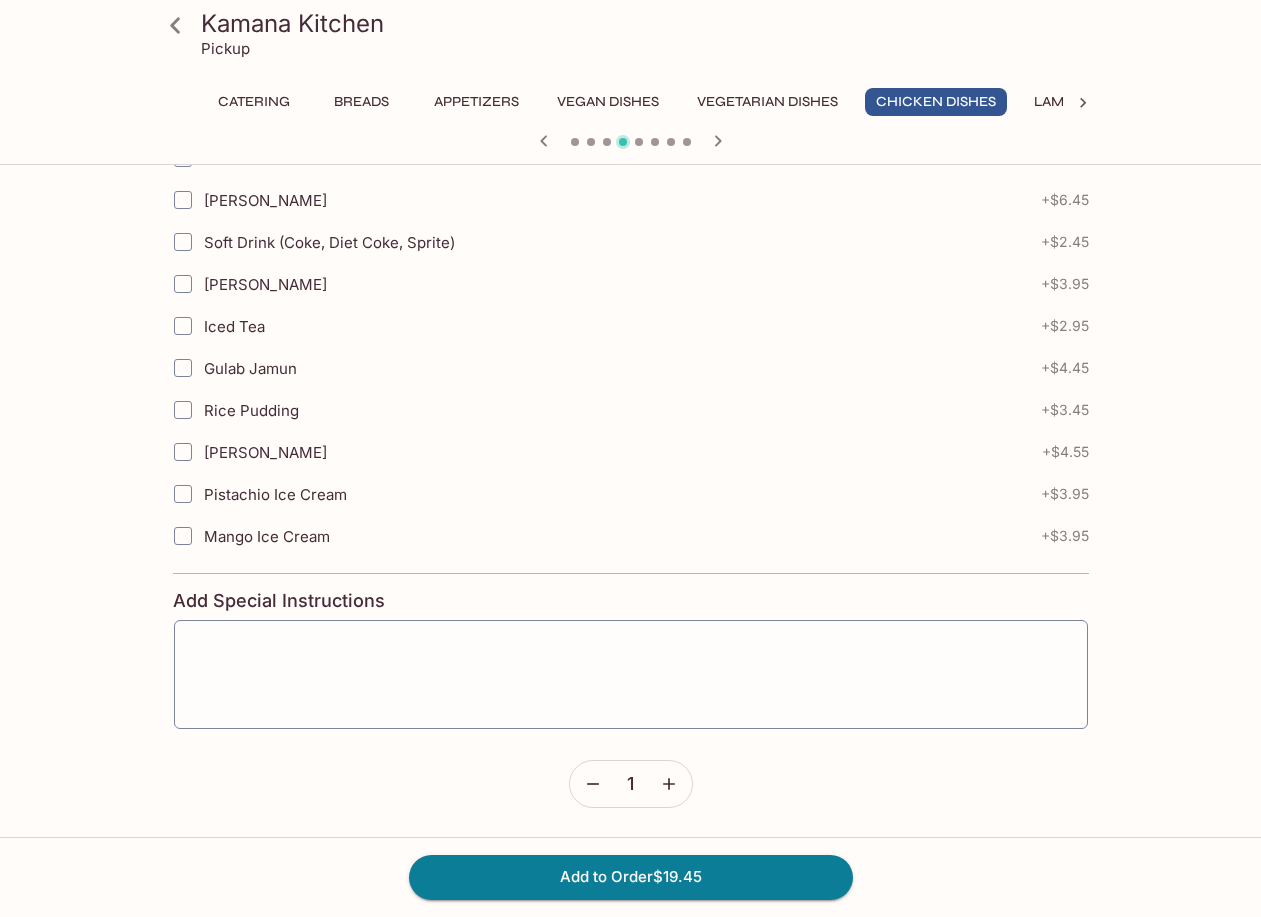 click 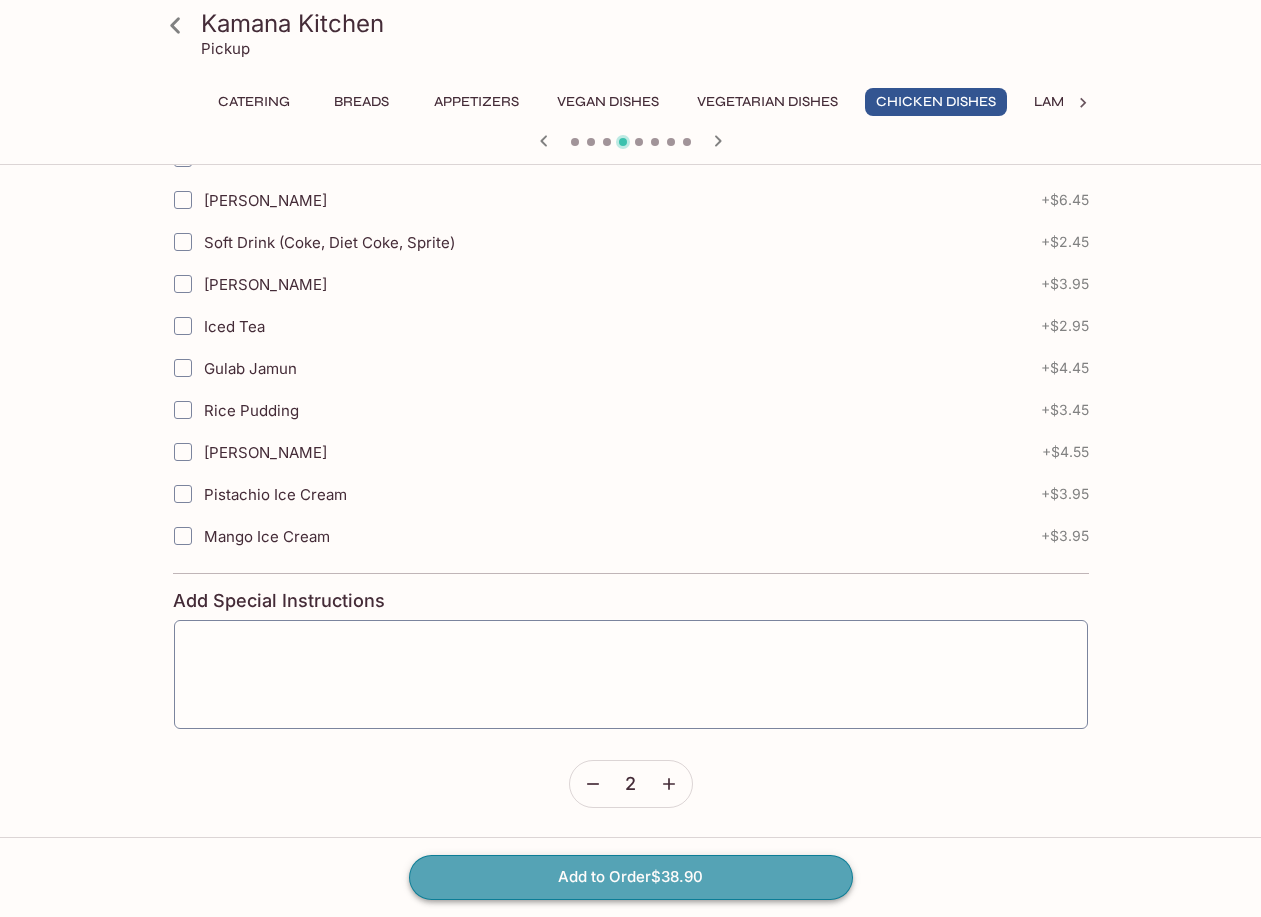 click on "Add to Order  $38.90" at bounding box center (631, 877) 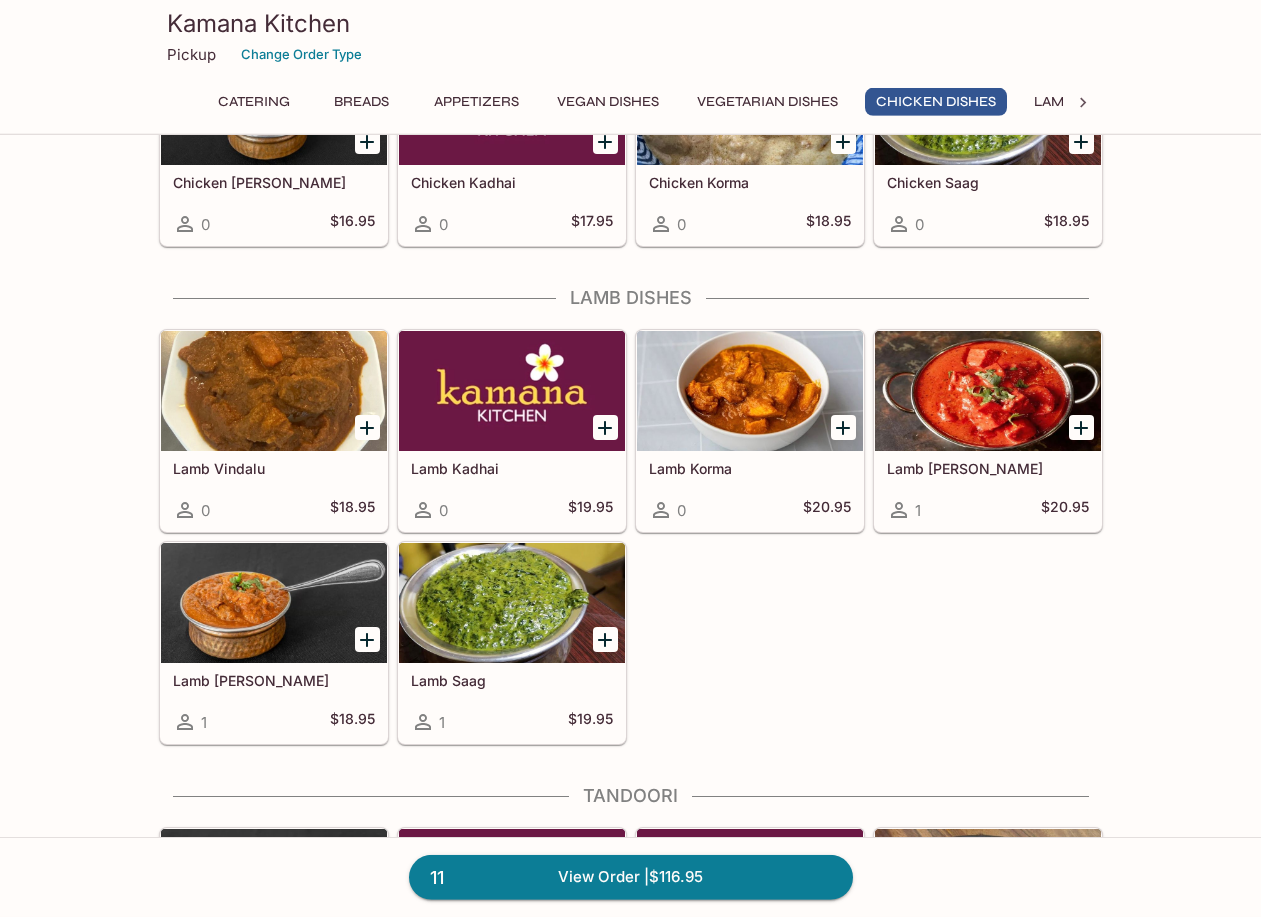 scroll, scrollTop: 3934, scrollLeft: 0, axis: vertical 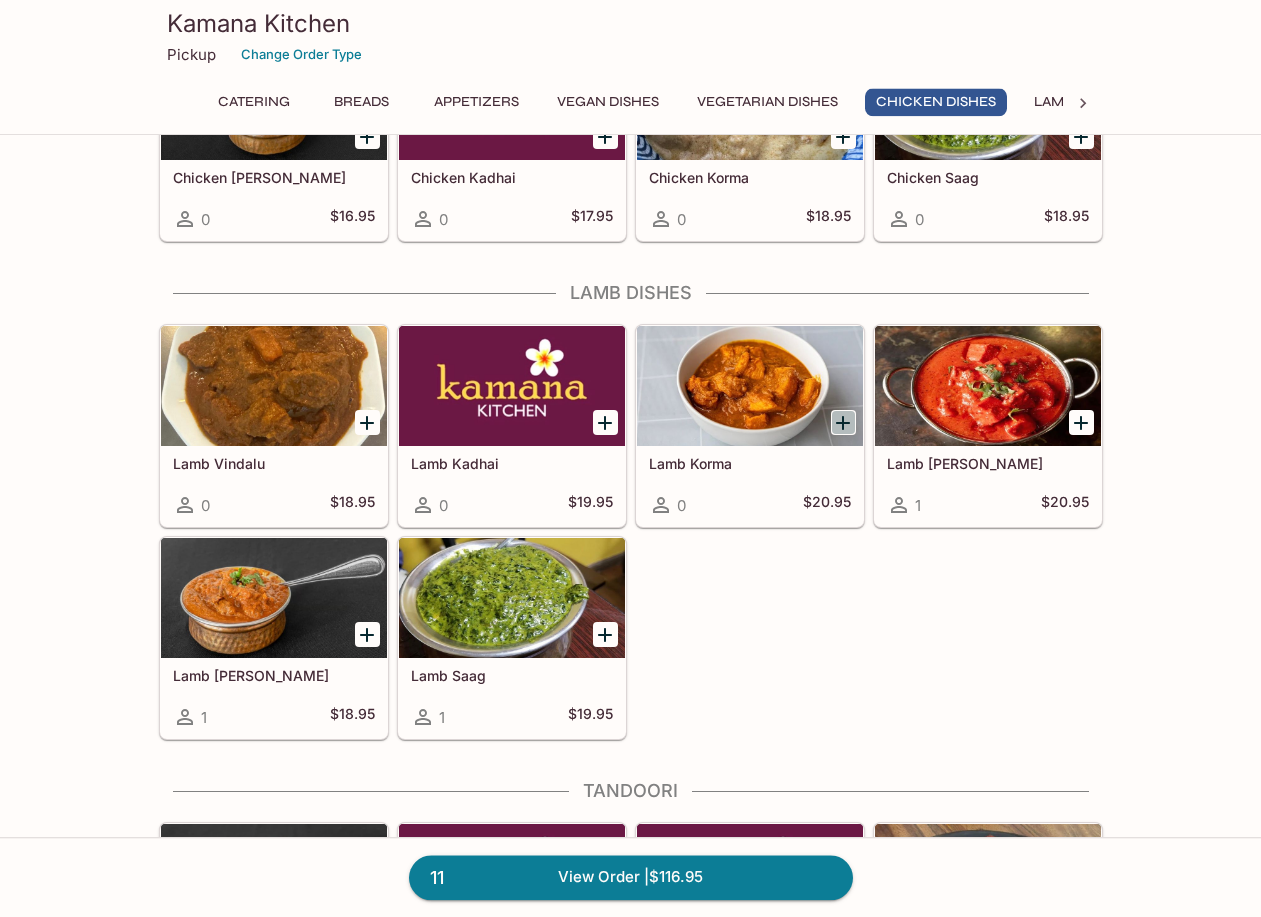 click 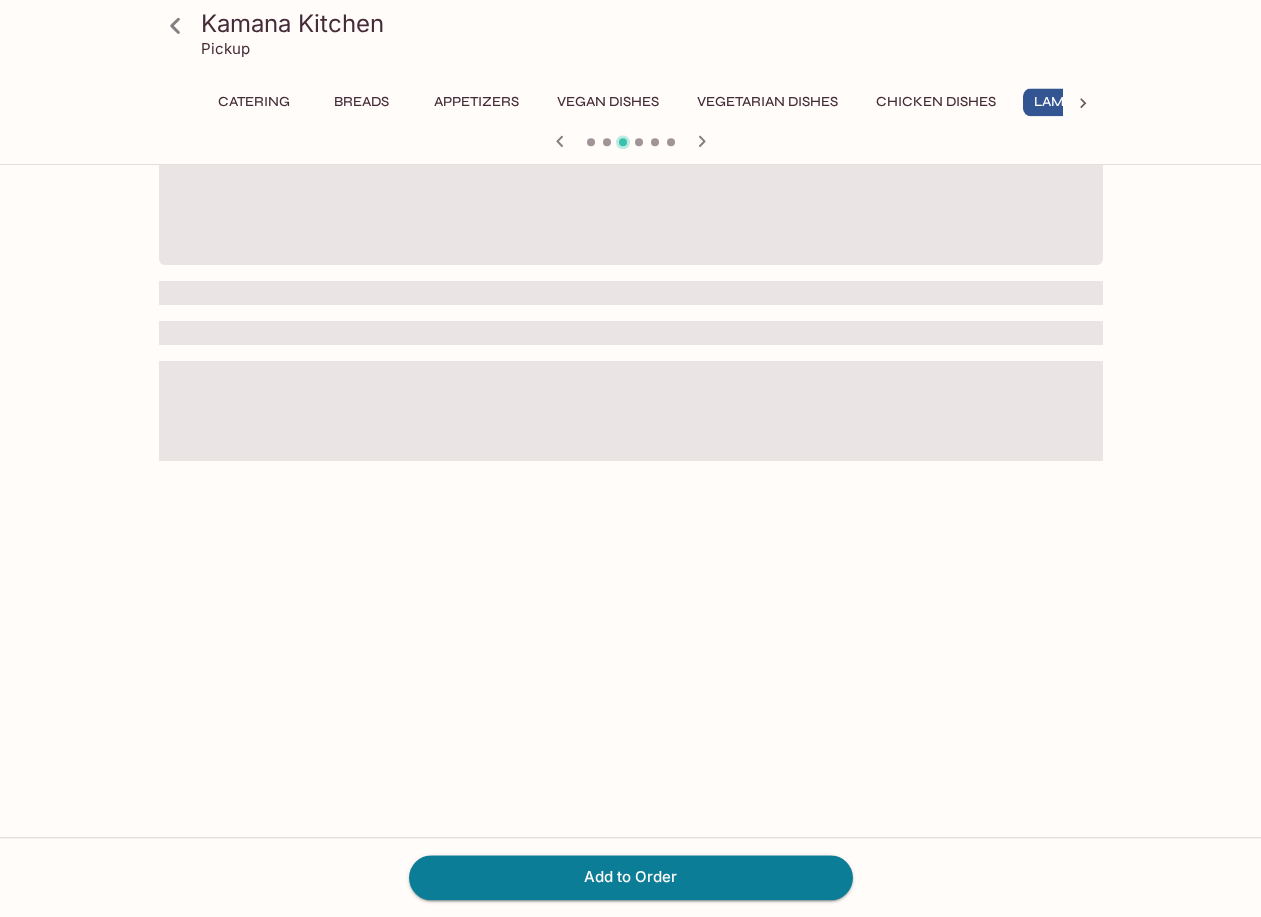 scroll, scrollTop: 0, scrollLeft: 0, axis: both 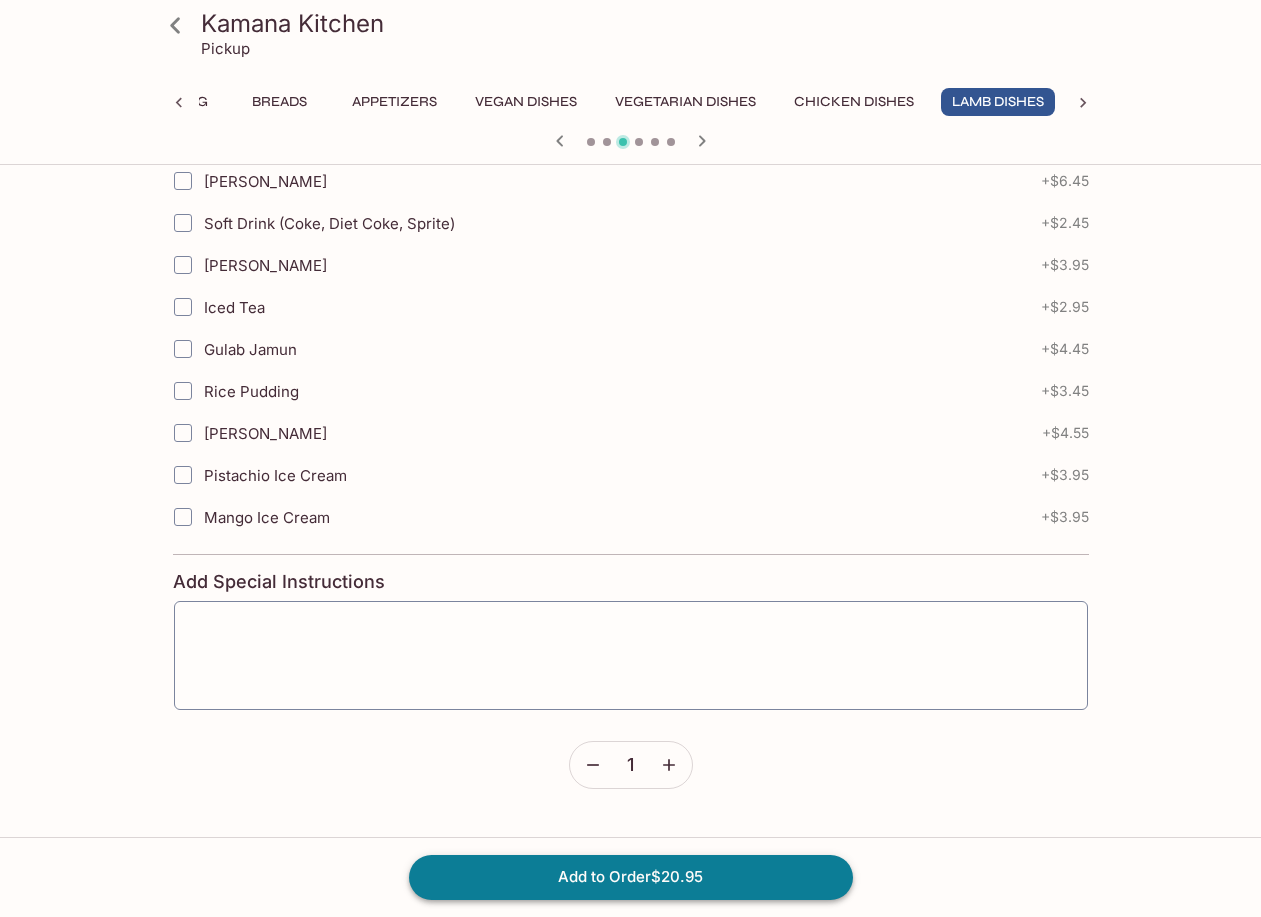 click on "Add to Order  $20.95" at bounding box center (631, 877) 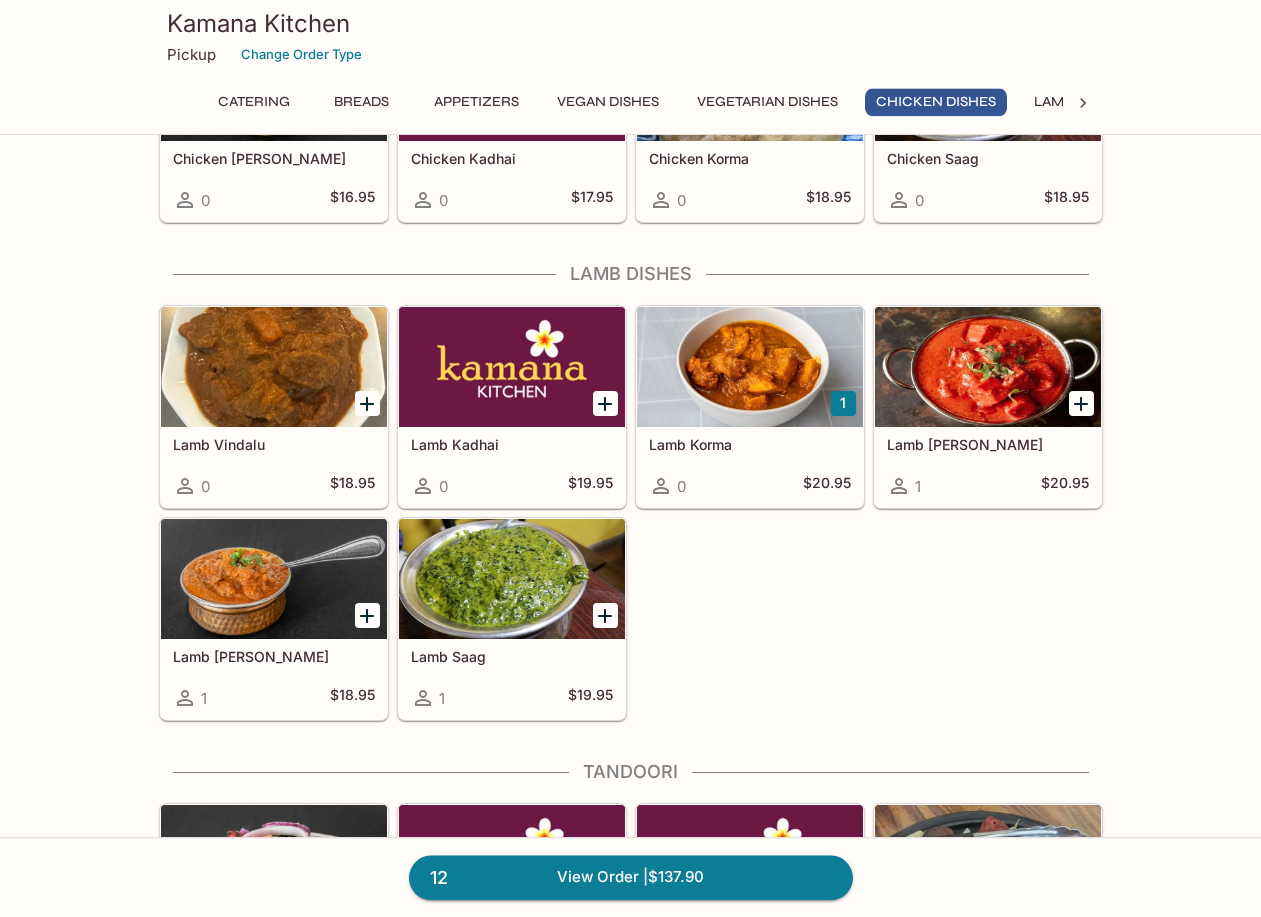 scroll, scrollTop: 4201, scrollLeft: 0, axis: vertical 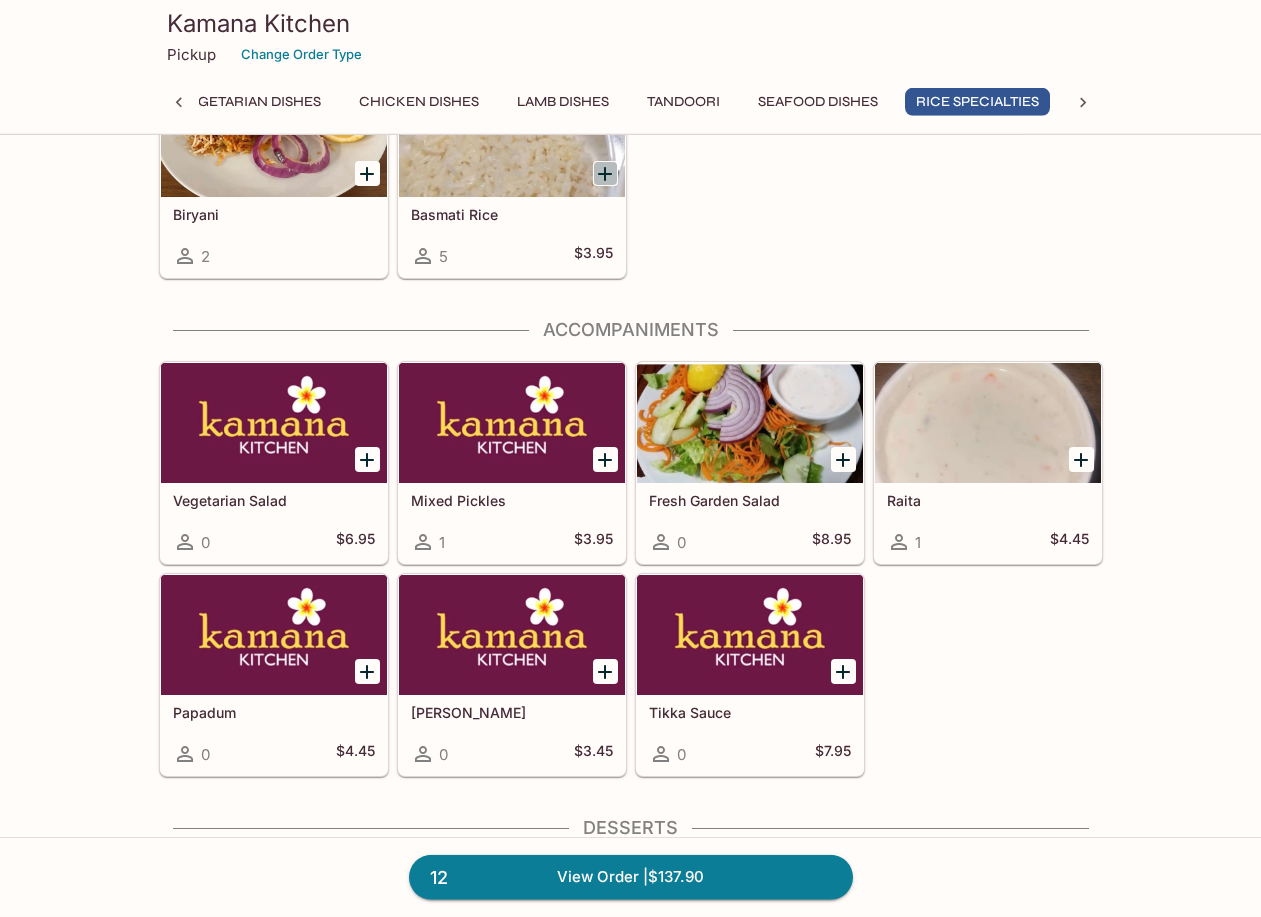 click 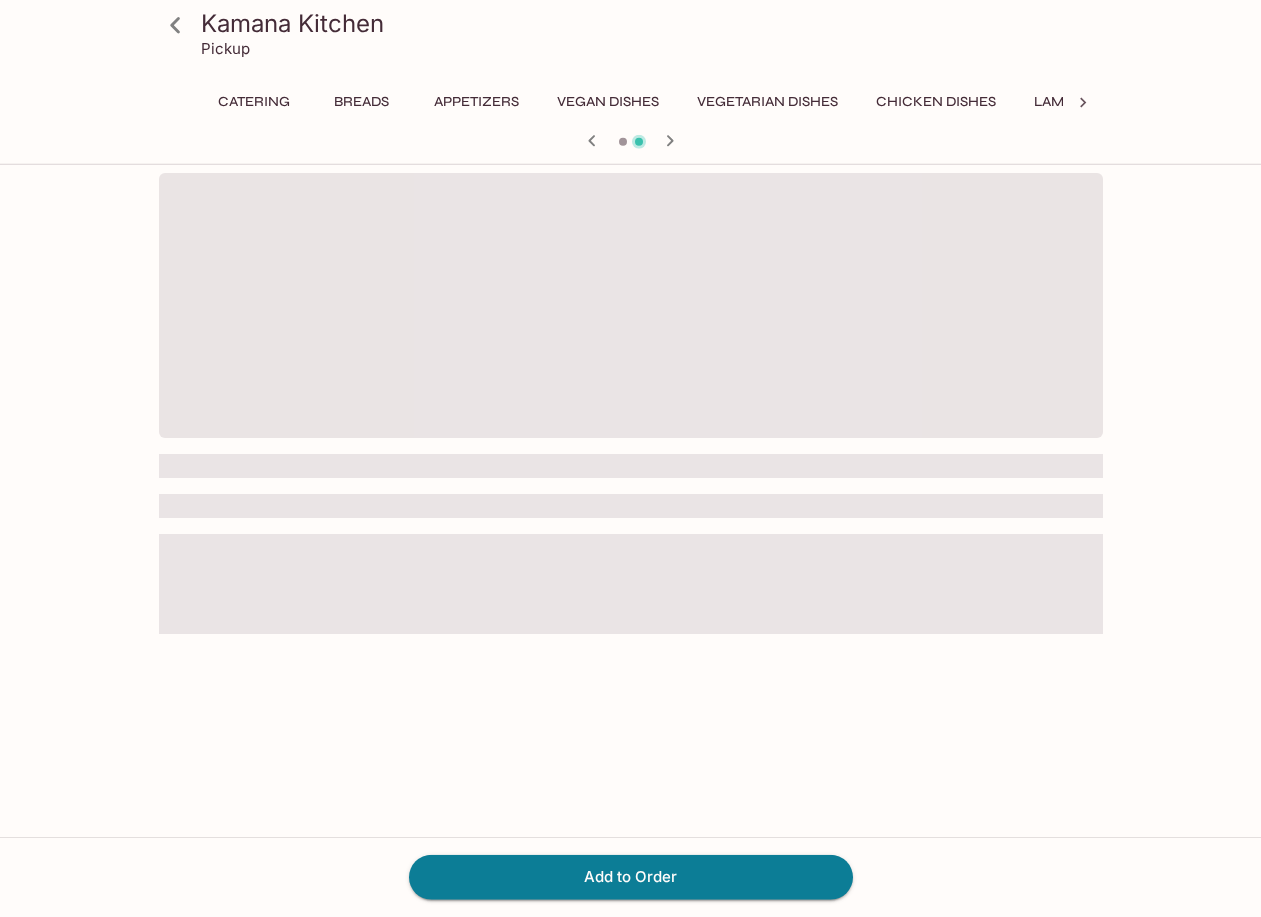 scroll, scrollTop: 0, scrollLeft: 517, axis: horizontal 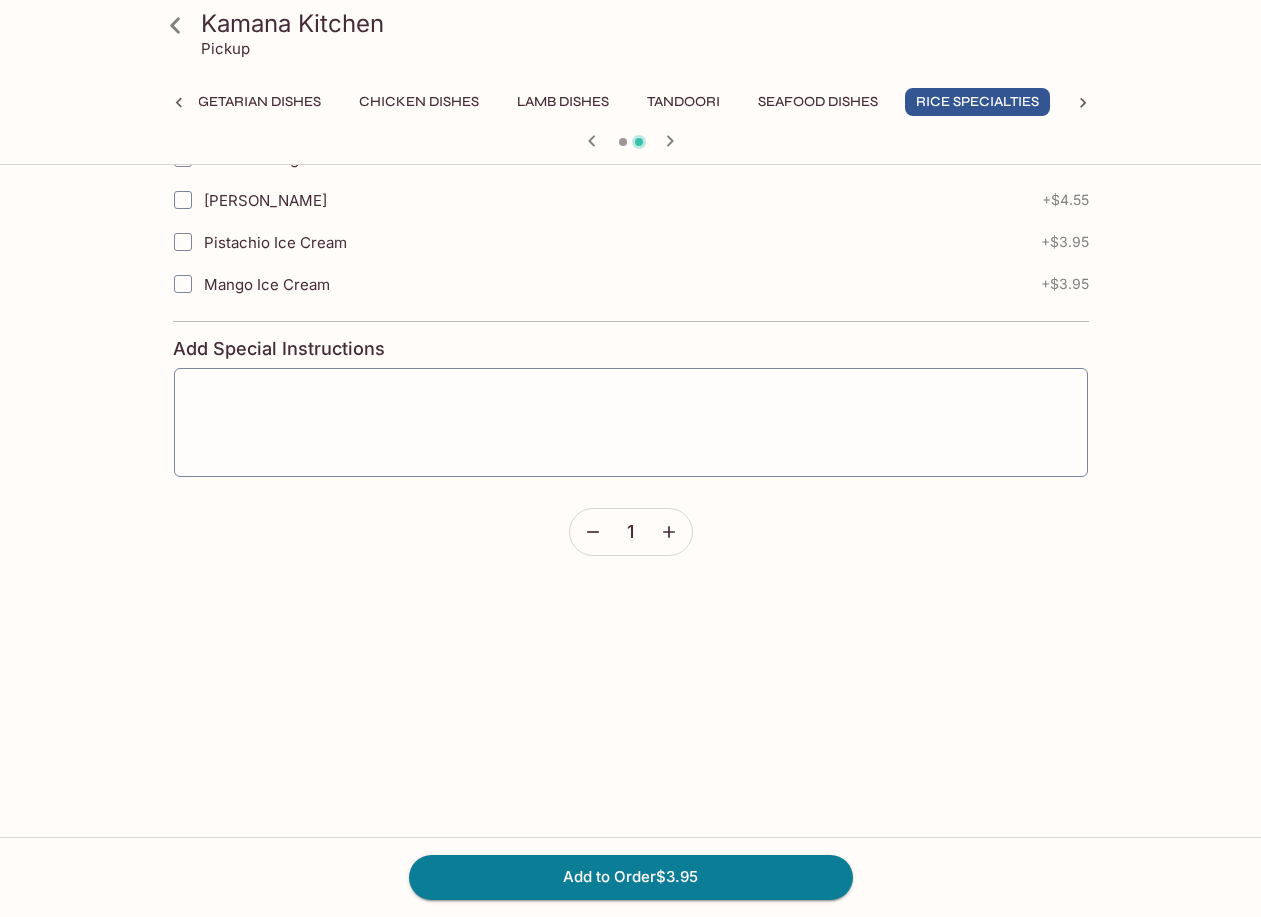 click 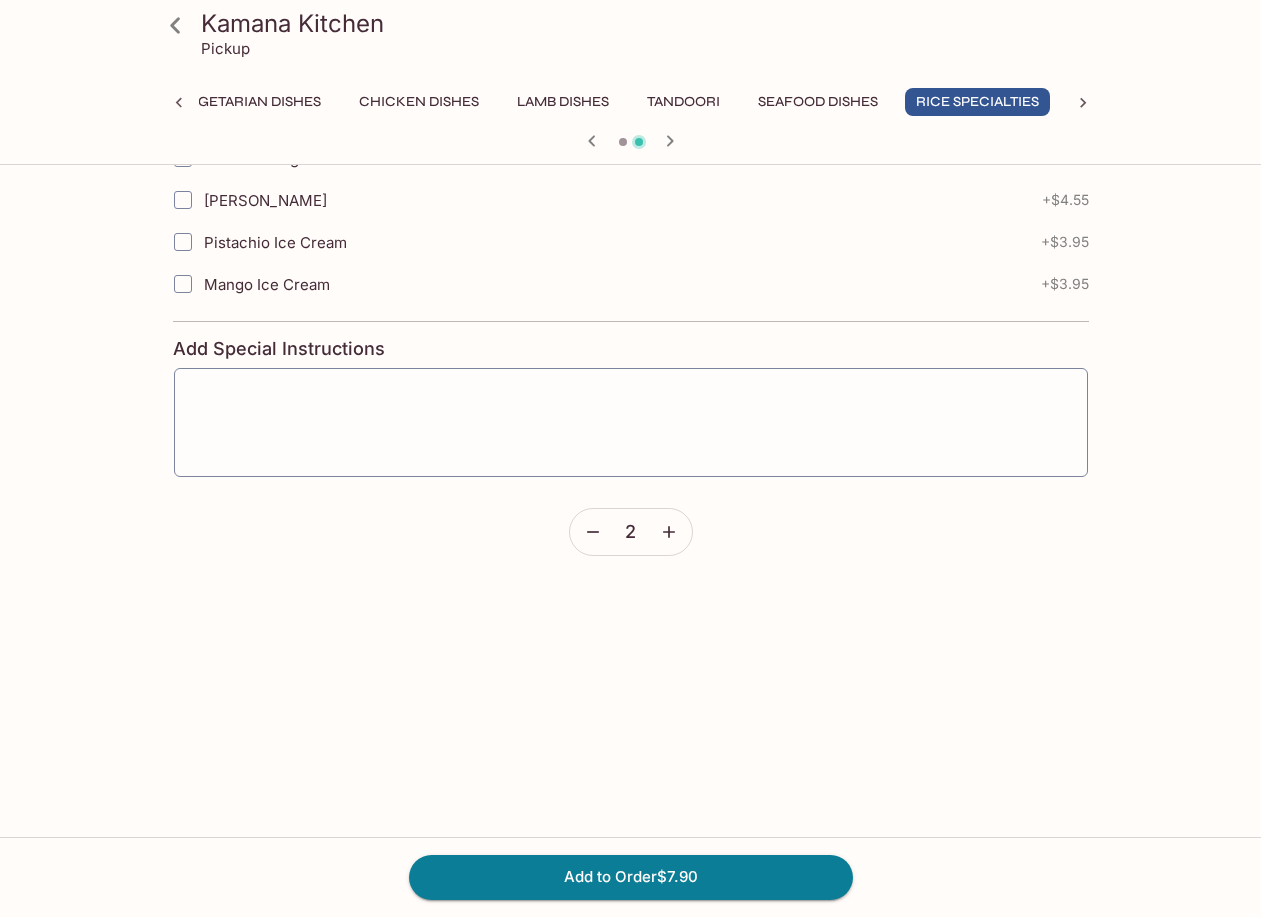click 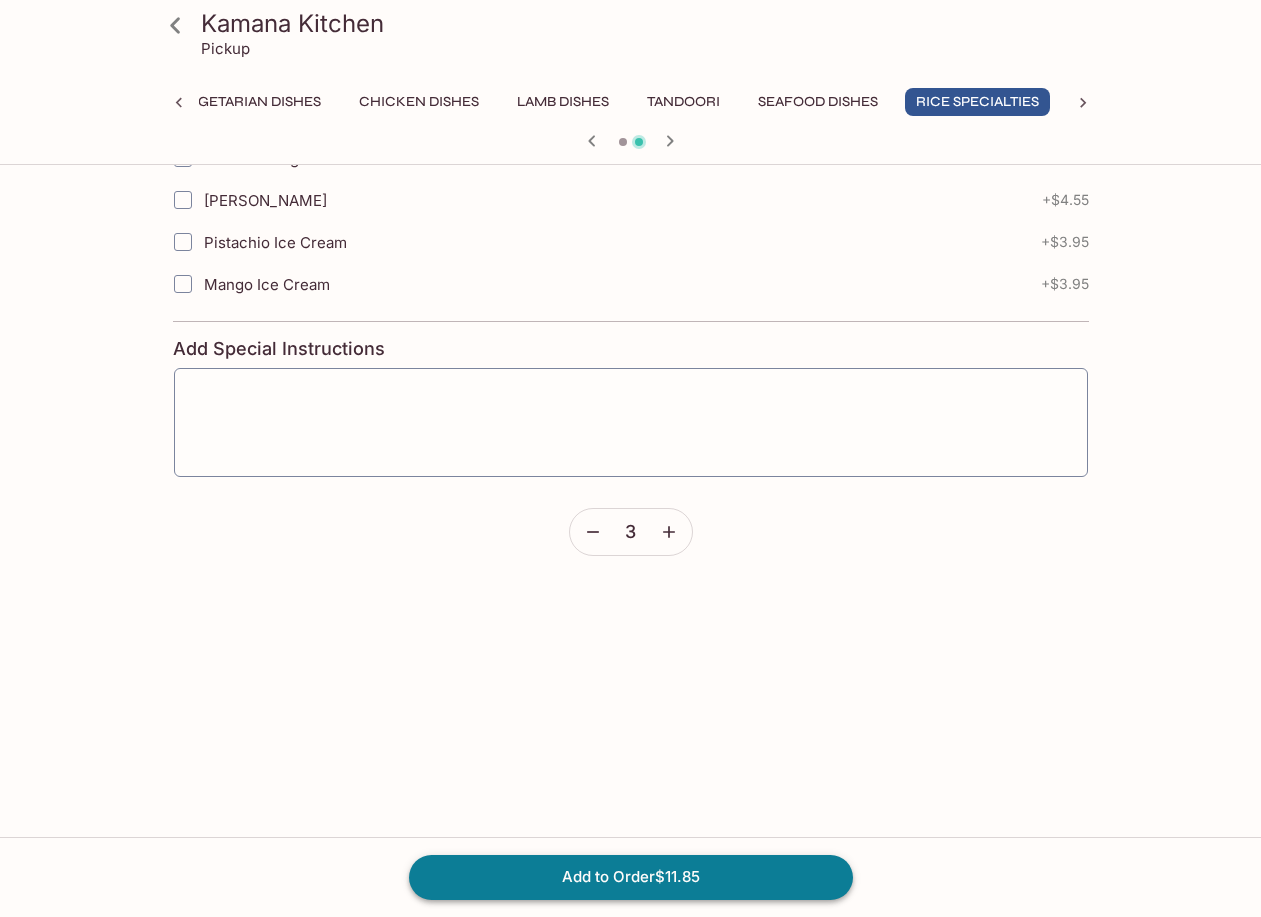 click on "Add to Order  $11.85" at bounding box center (631, 877) 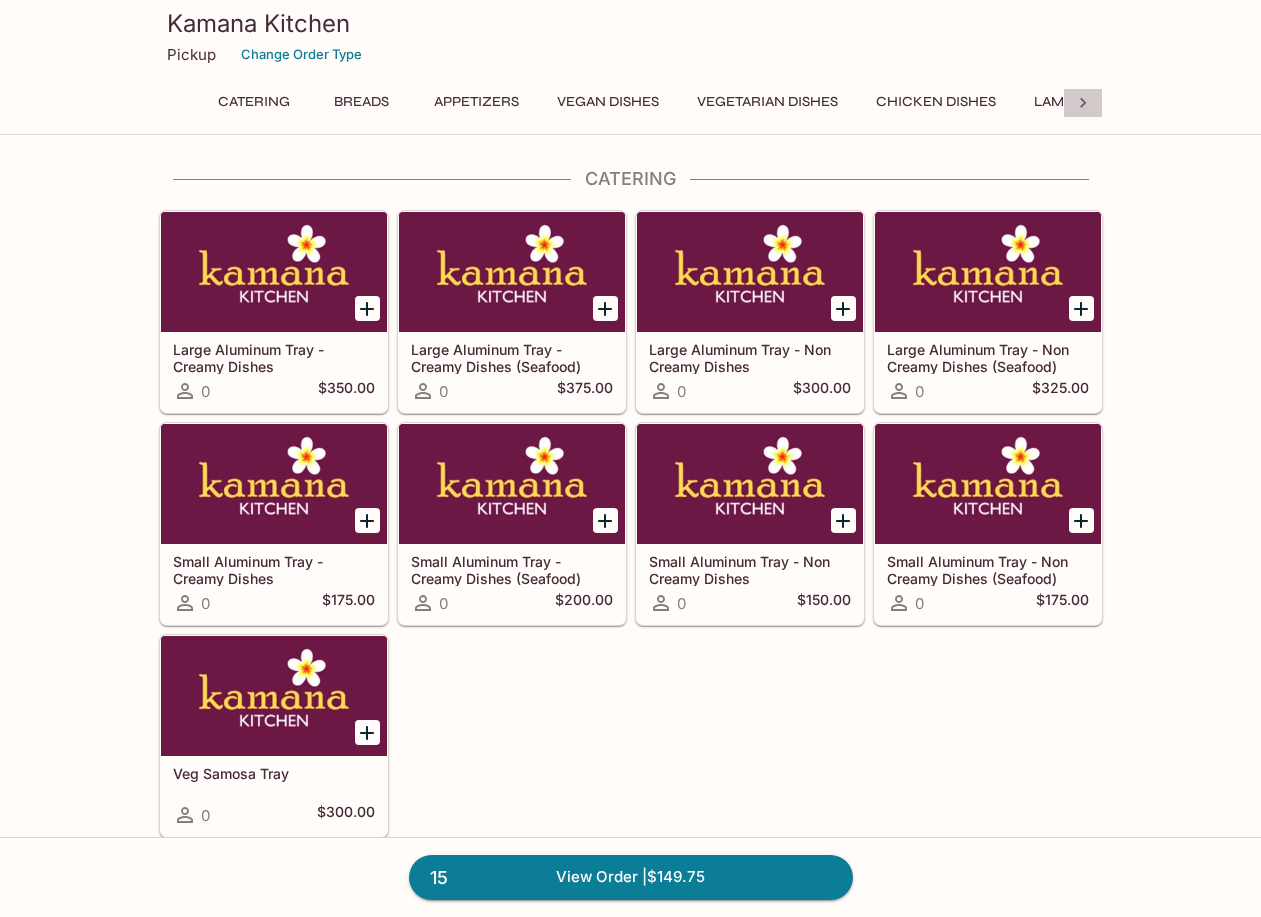 click 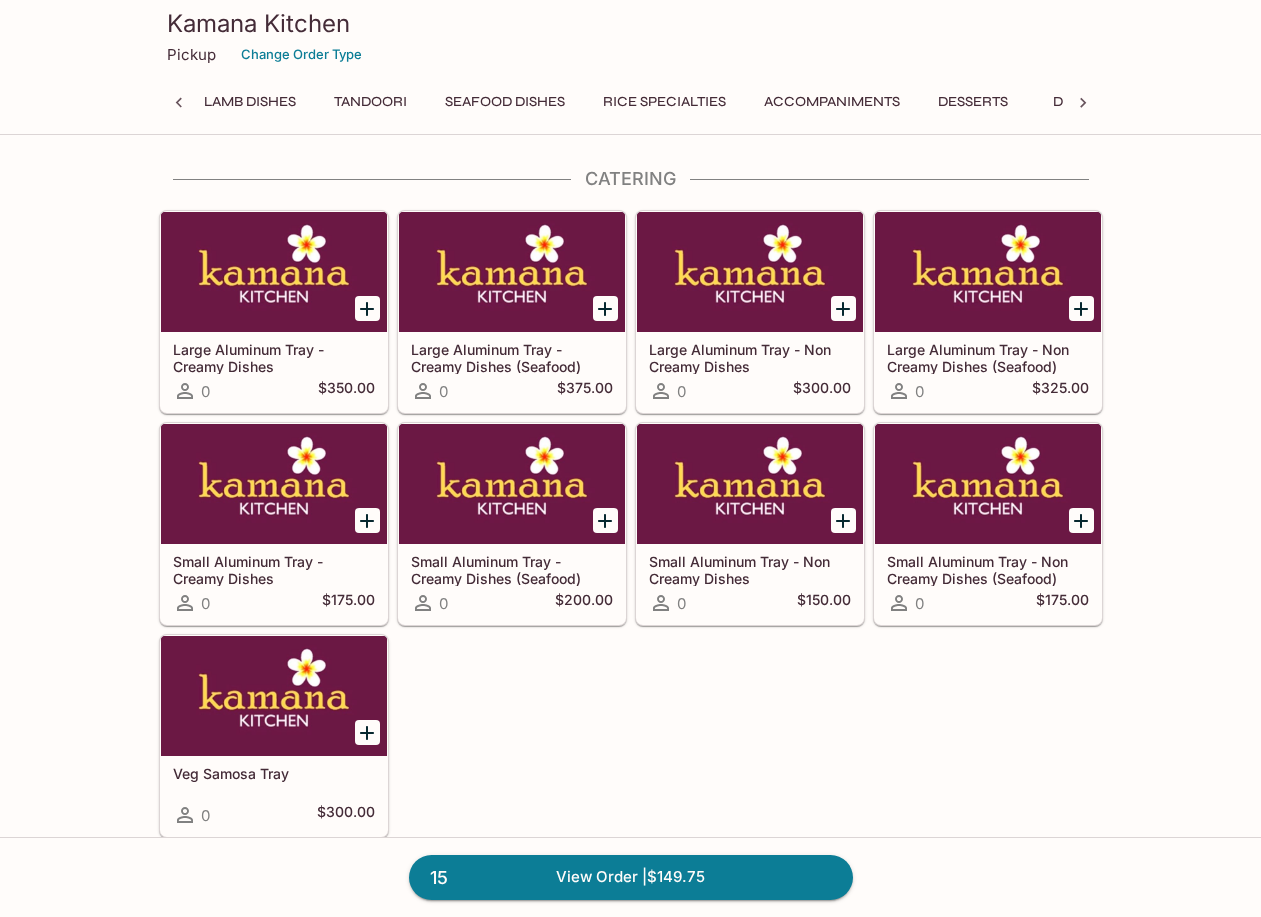 click on "Pickup" at bounding box center (191, 54) 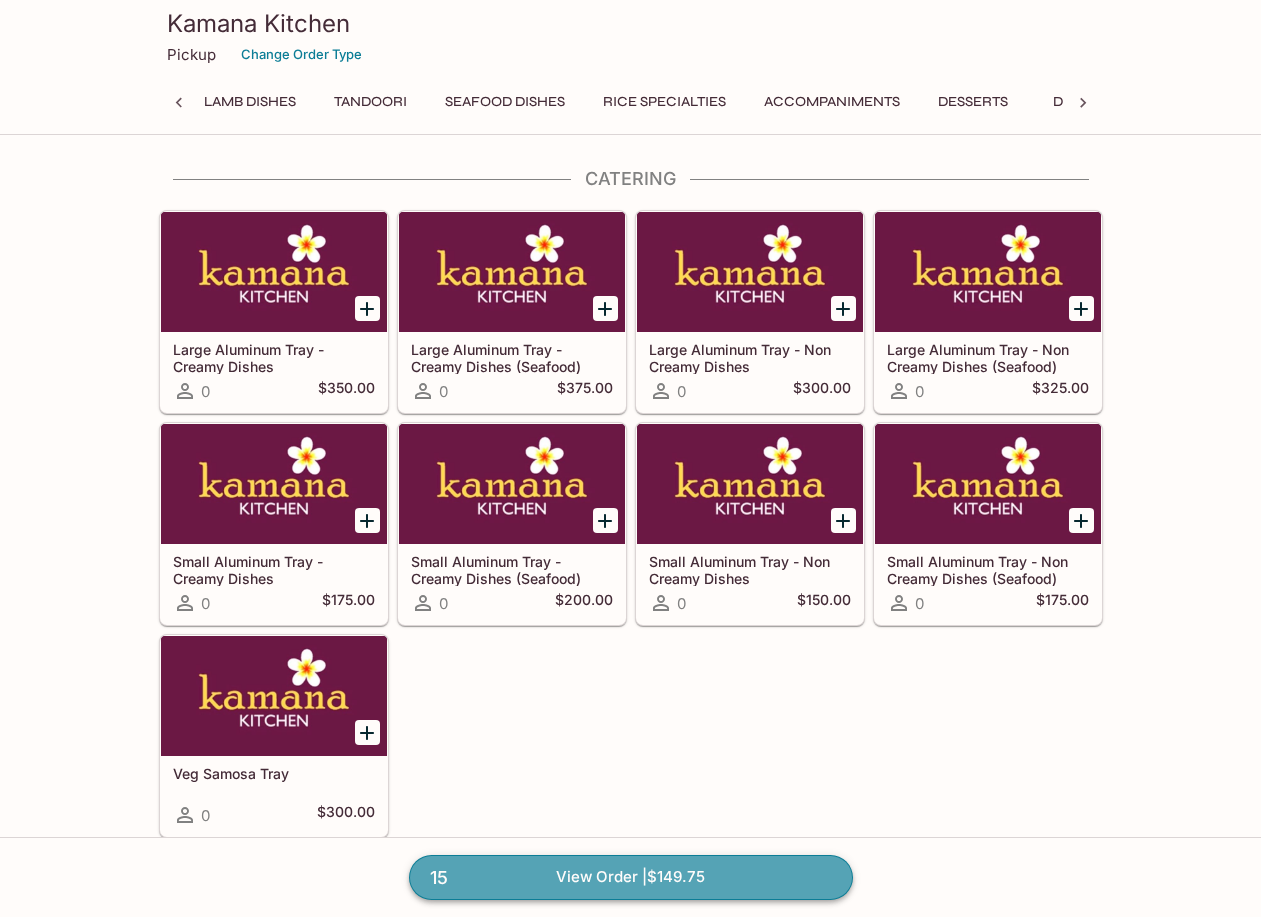 click on "15 View Order |  $149.75" at bounding box center (631, 877) 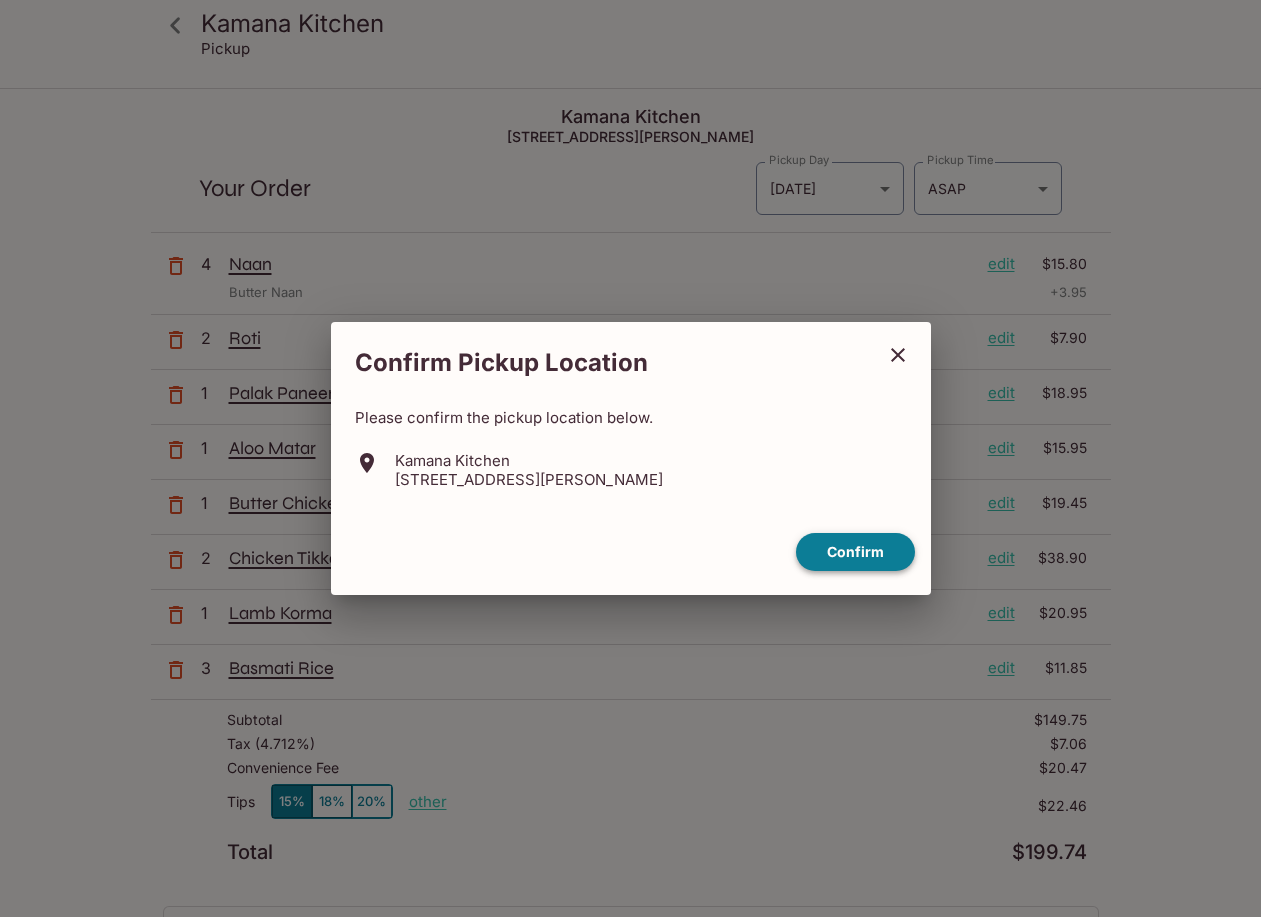 click on "Confirm" at bounding box center (855, 552) 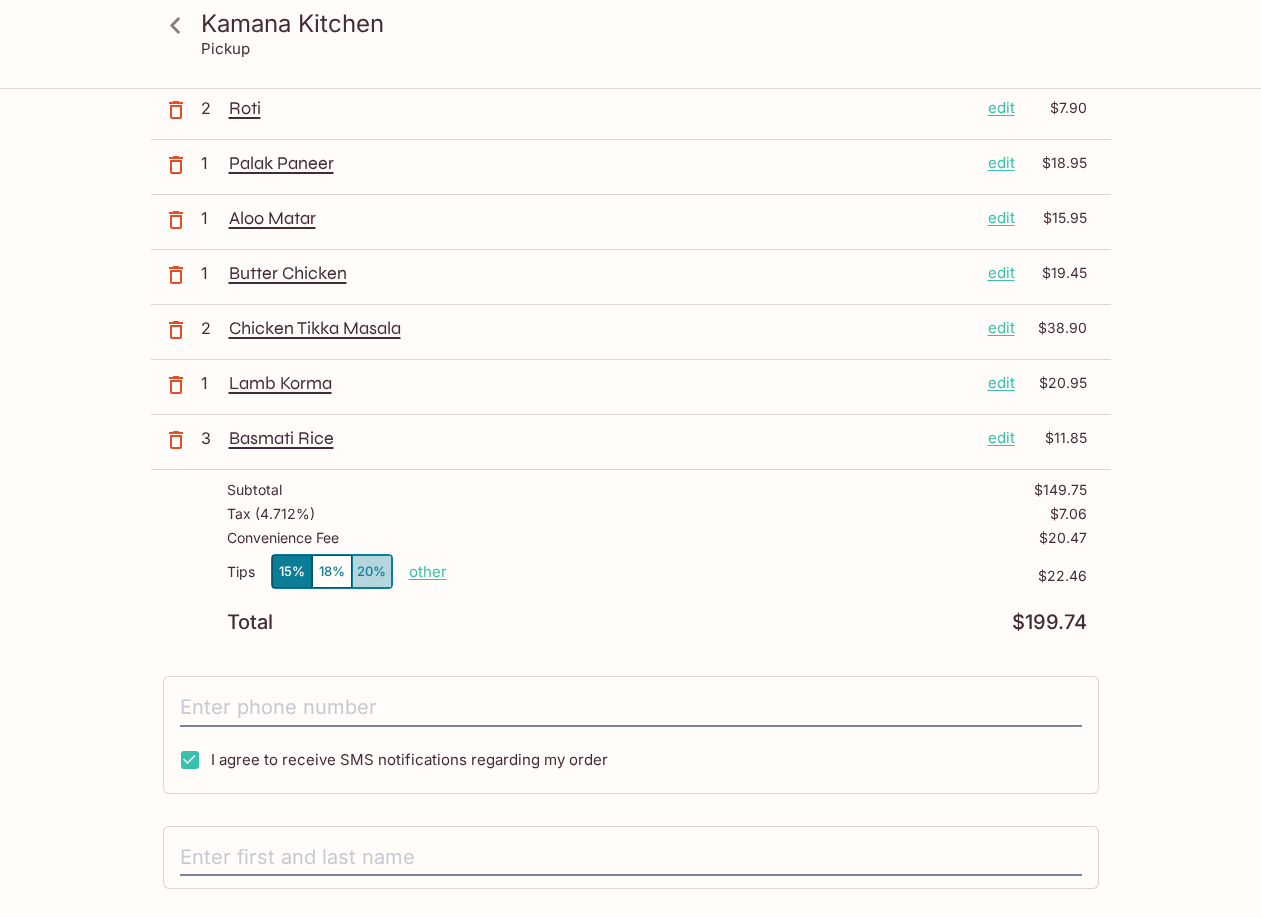 click on "20%" at bounding box center (372, 571) 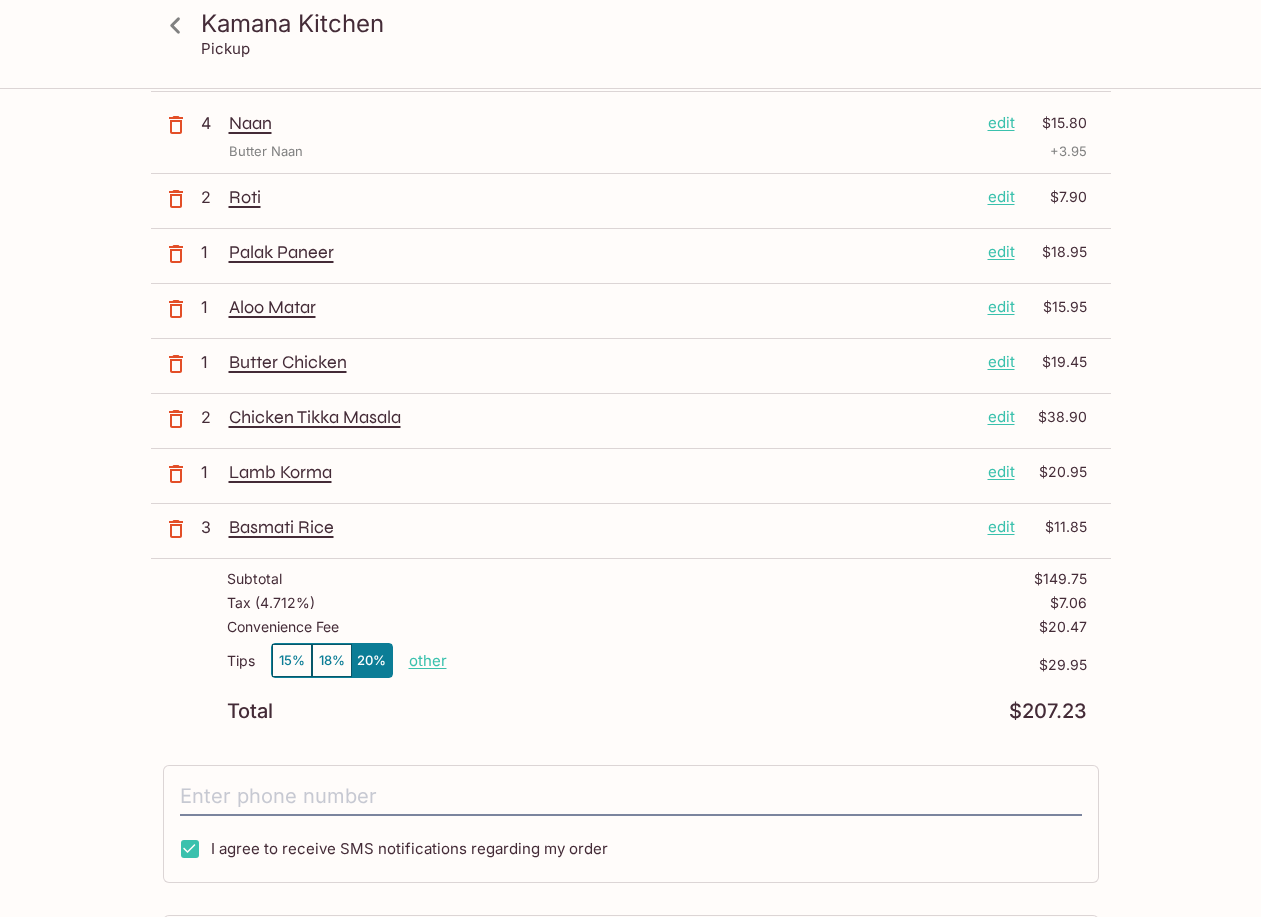 scroll, scrollTop: 0, scrollLeft: 0, axis: both 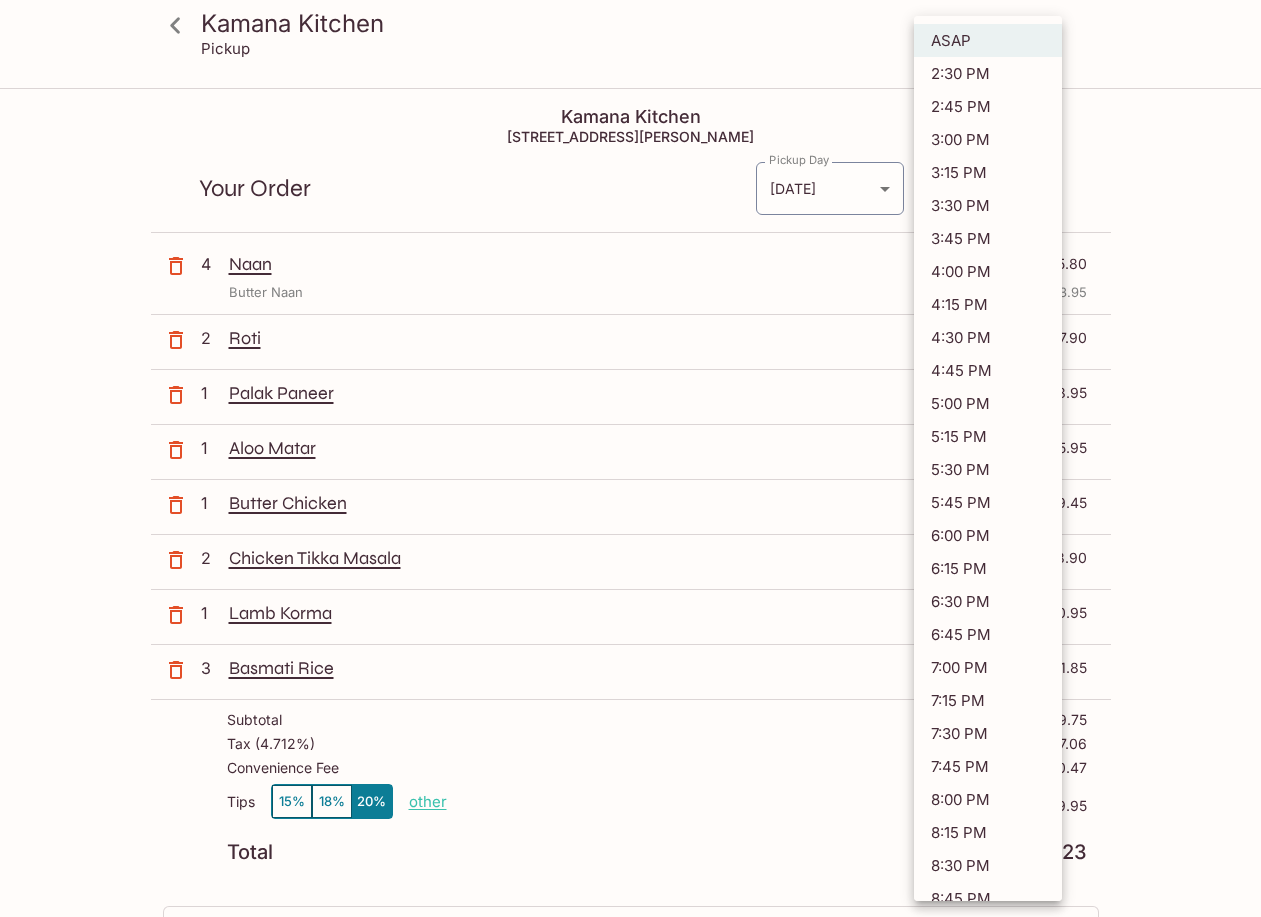 click on "Kamana Kitchen Pickup Kamana Kitchen [STREET_ADDRESS][PERSON_NAME] Your Order Pickup Day [DATE] [DATE] Pickup Day Pickup Time ASAP ASAP Pickup Time 4 Naan edit $15.80 Butter Naan + 3.95 2 Roti edit $7.90 1 Palak Paneer edit $18.95 1 Aloo Matar edit $15.95 1 Butter Chicken edit $19.45 2 Chicken Tikka Masala edit $38.90 1 Lamb Korma edit $20.95 3 Basmati Rice edit $11.85 Subtotal $149.75 Tax ( 4.712% ) $7.06 Convenience Fee $20.47 Tips 15% 18% 20% other $29.95 Total $207.23 I agree to receive SMS notifications regarding my order x Pay with Credit Card Kamana Kitchen | Powered by Beluga ASAP 2:30 PM 2:45 PM 3:00 PM 3:15 PM 3:30 PM 3:45 PM 4:00 PM 4:15 PM 4:30 PM 4:45 PM 5:00 PM 5:15 PM 5:30 PM 5:45 PM 6:00 PM 6:15 PM 6:30 PM 6:45 PM 7:00 PM 7:15 PM 7:30 PM 7:45 PM 8:00 PM 8:15 PM 8:30 PM 8:45 PM" at bounding box center [630, 548] 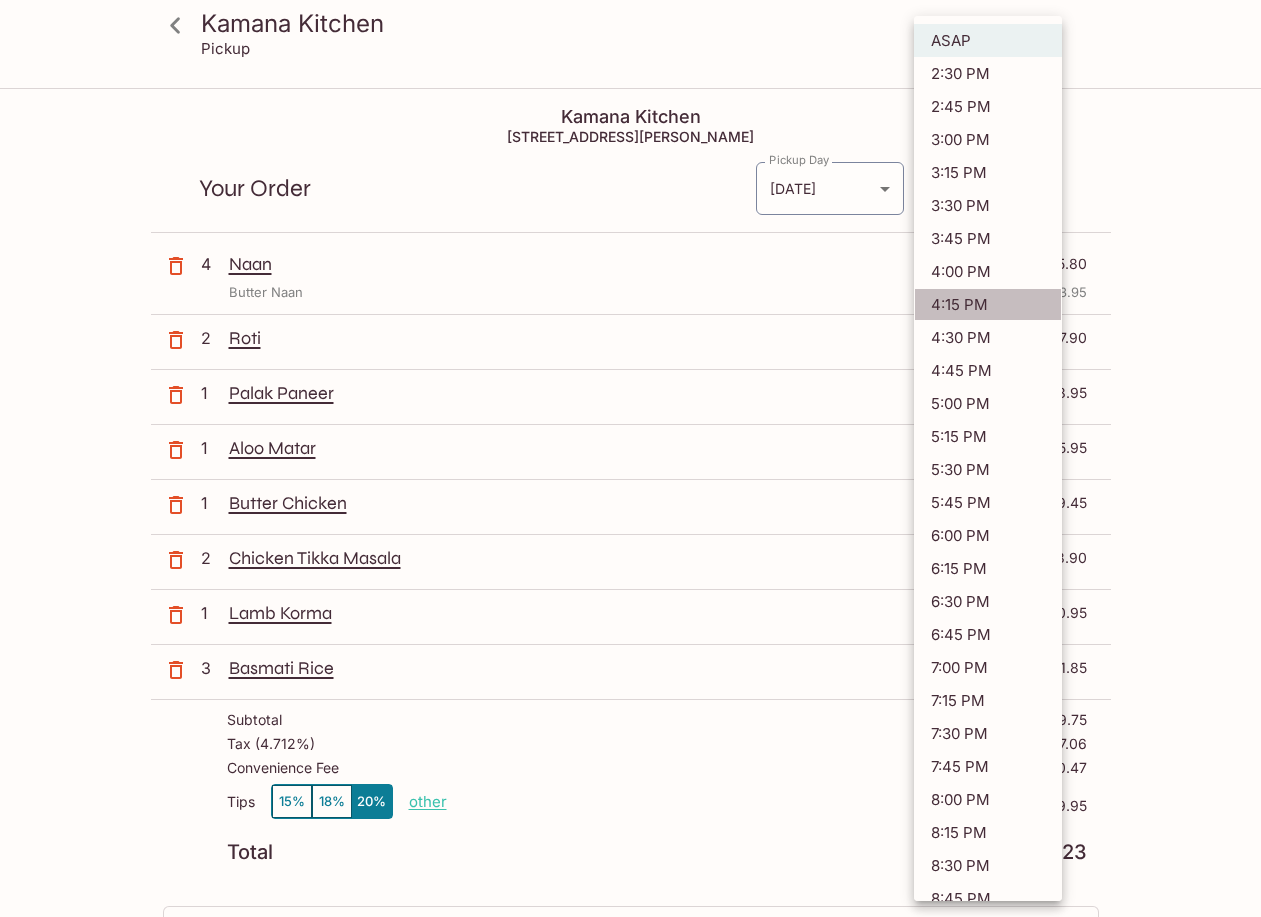 click on "4:15 PM" at bounding box center [988, 304] 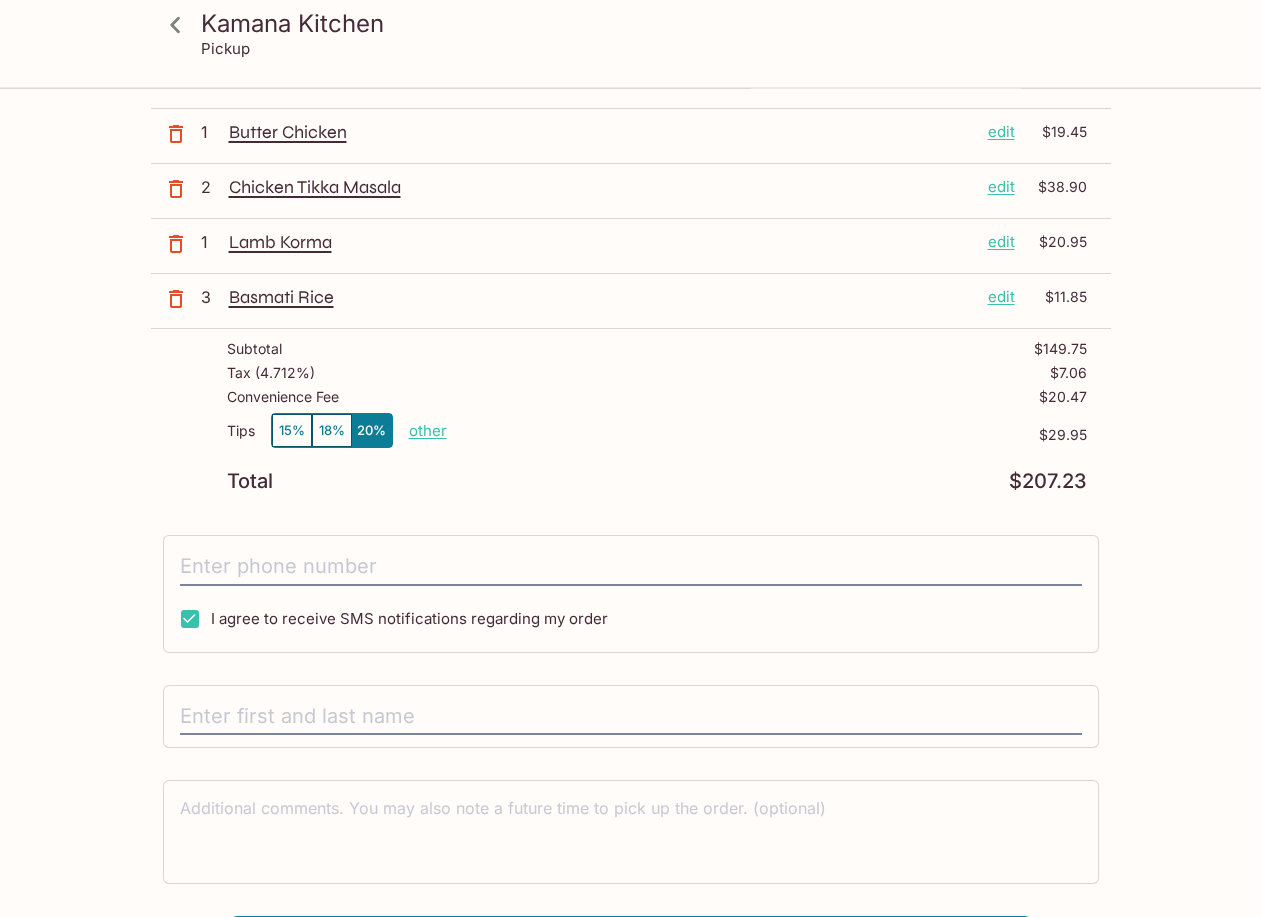 scroll, scrollTop: 420, scrollLeft: 0, axis: vertical 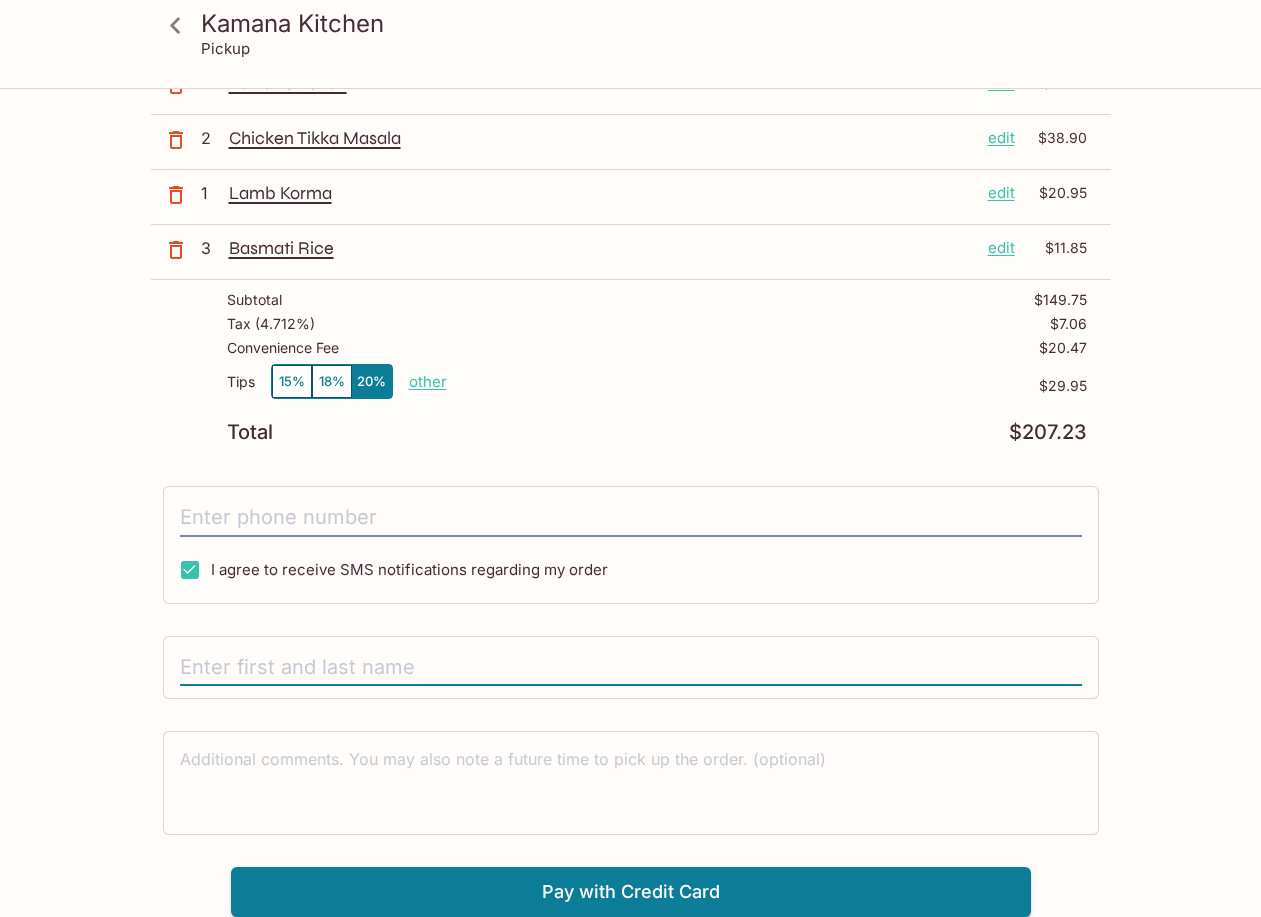 click at bounding box center (631, 668) 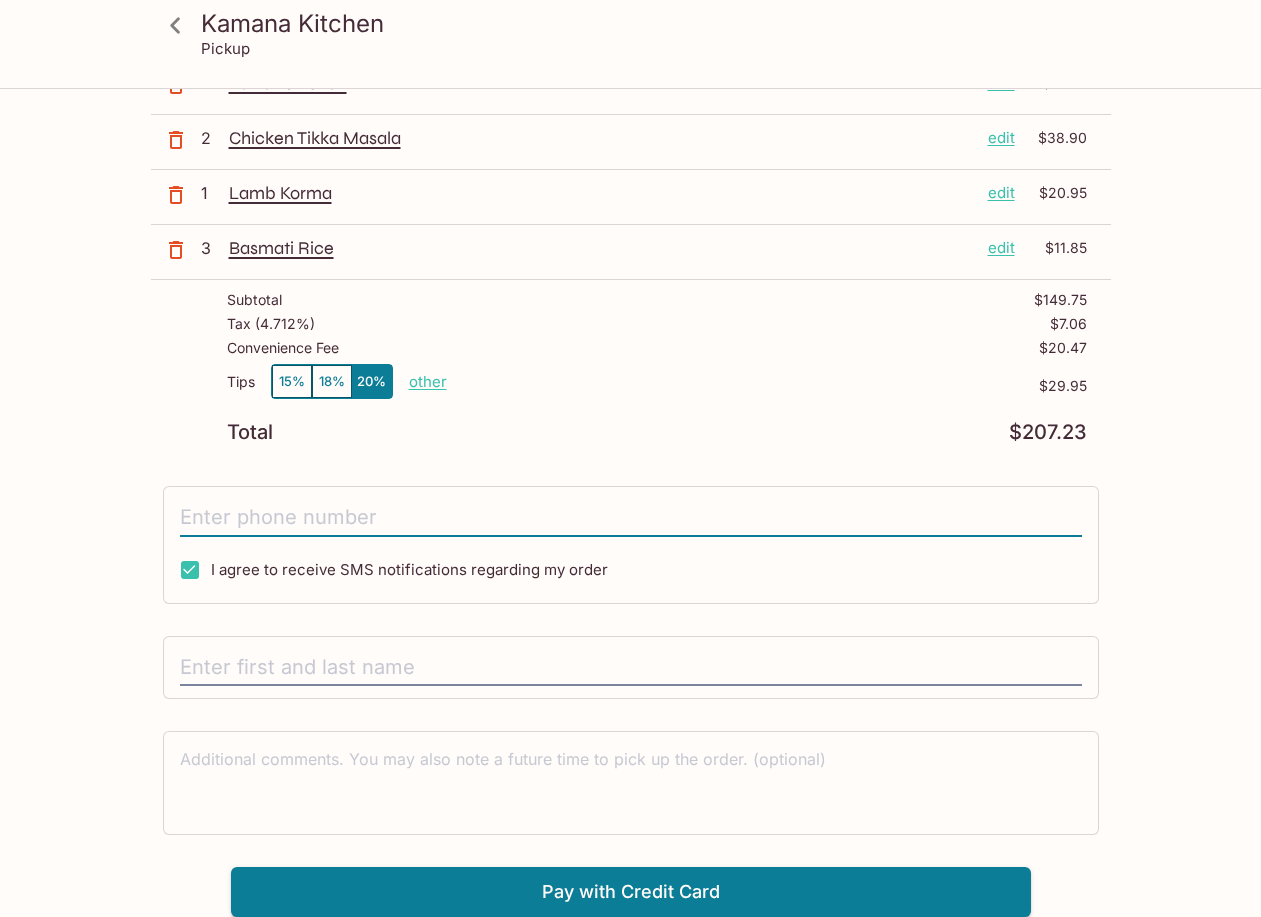 click at bounding box center [631, 518] 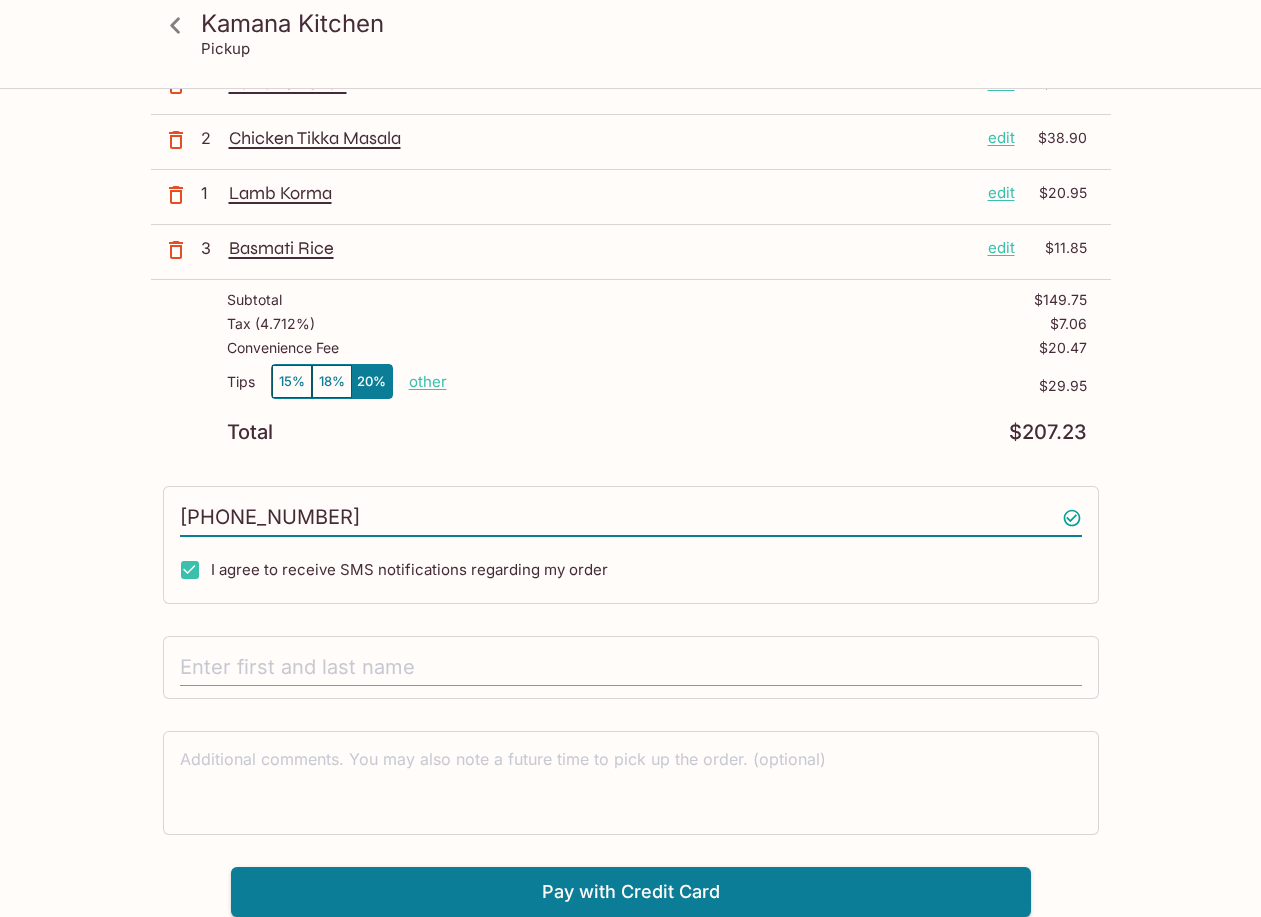 type on "[PHONE_NUMBER]" 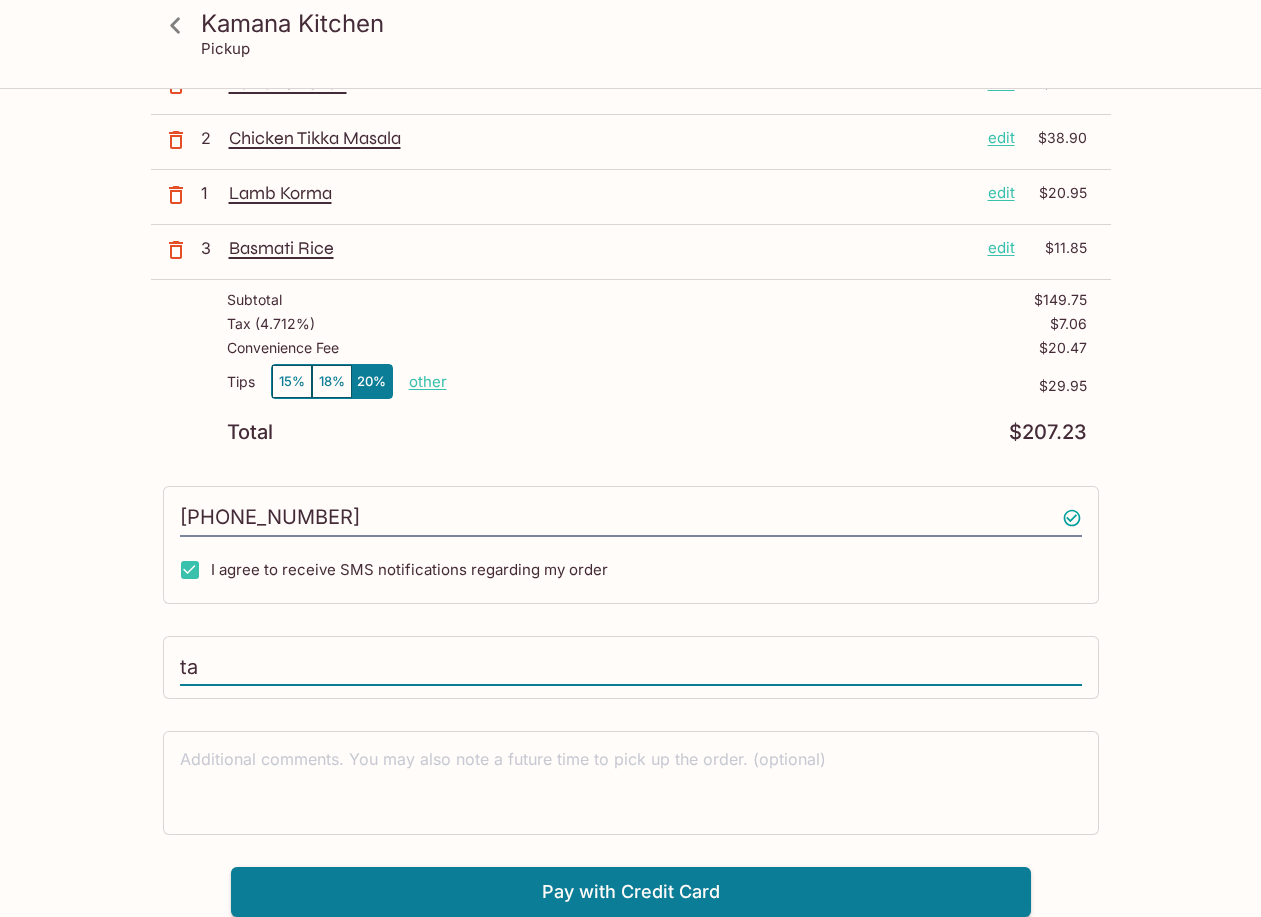 type on "t" 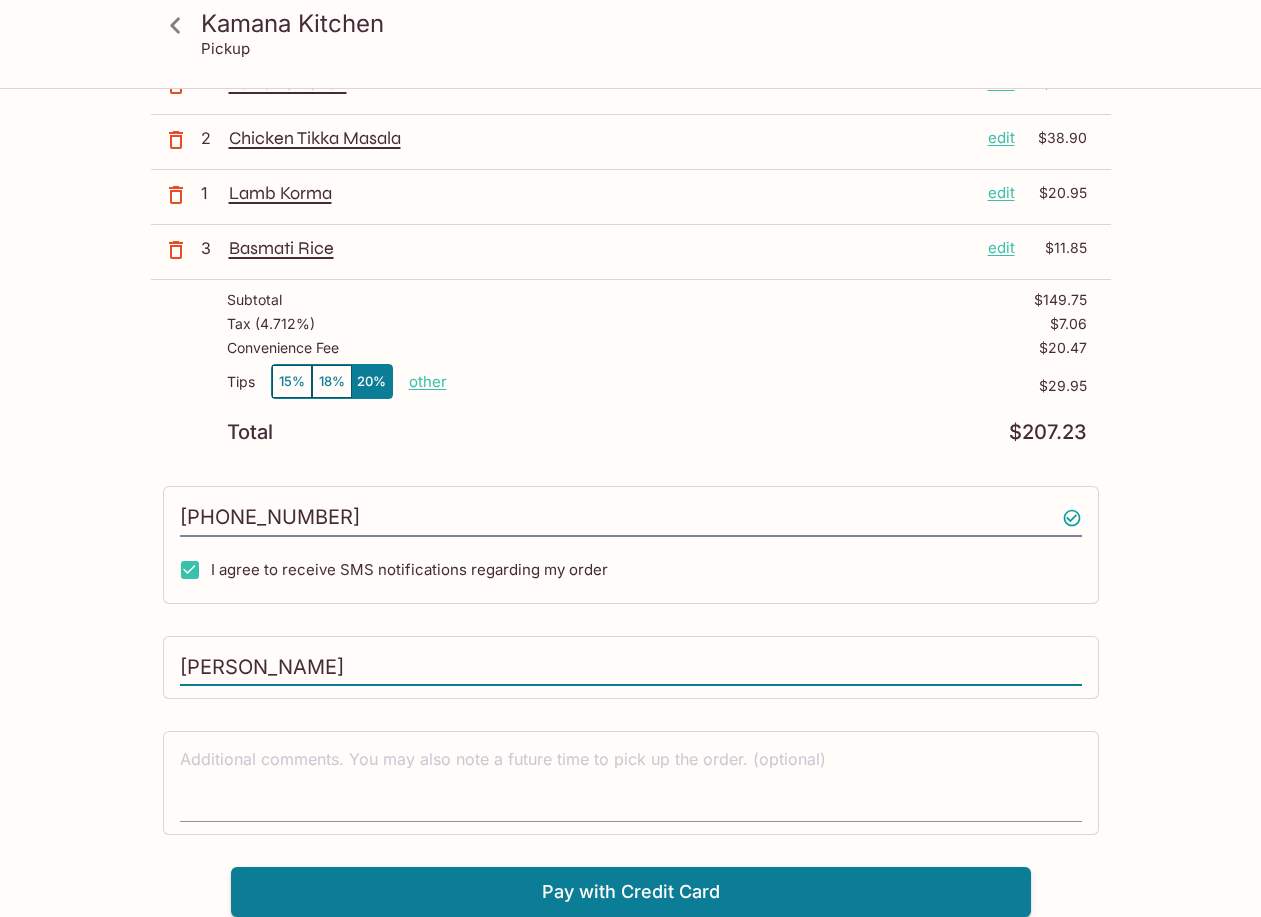 type on "[PERSON_NAME]" 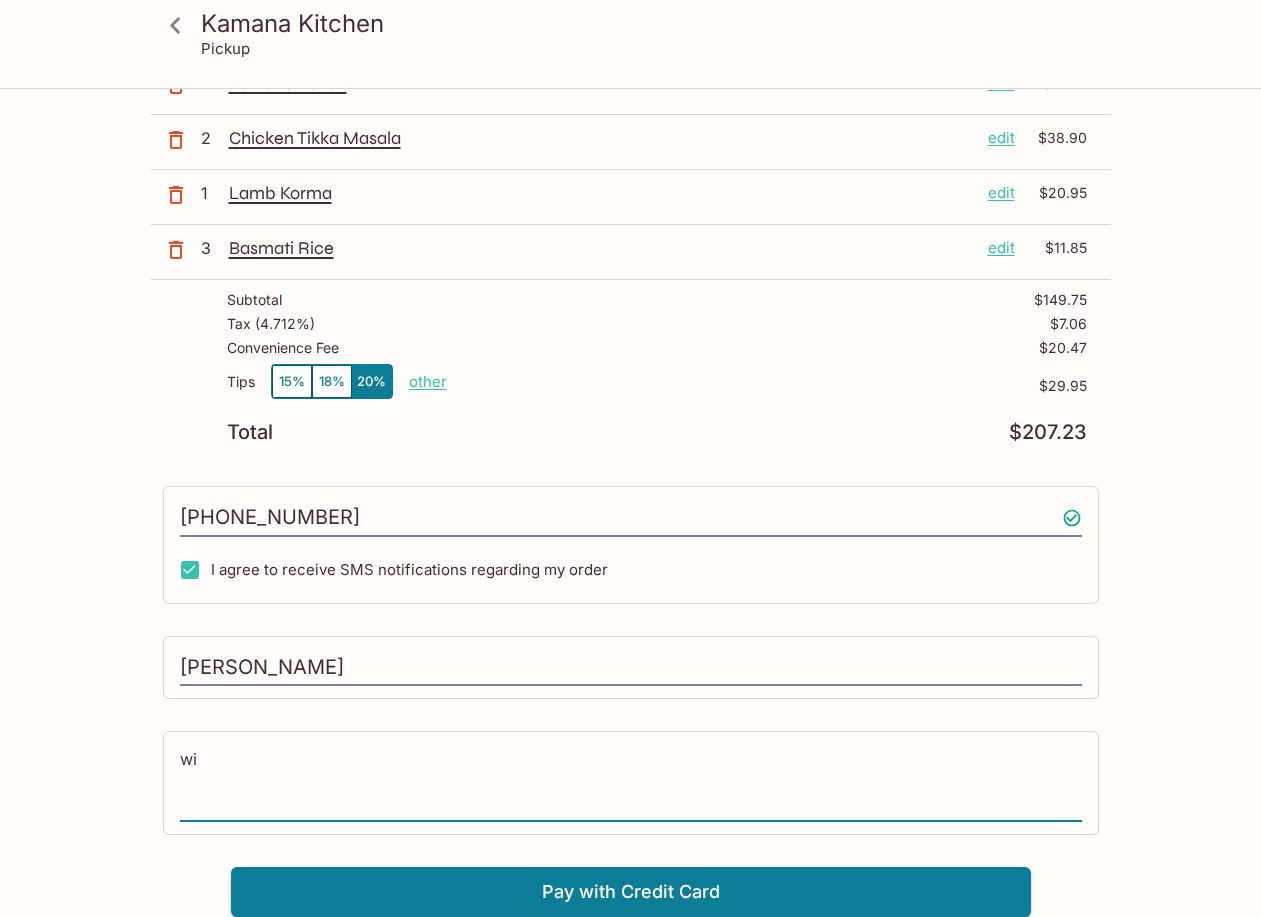 type on "w" 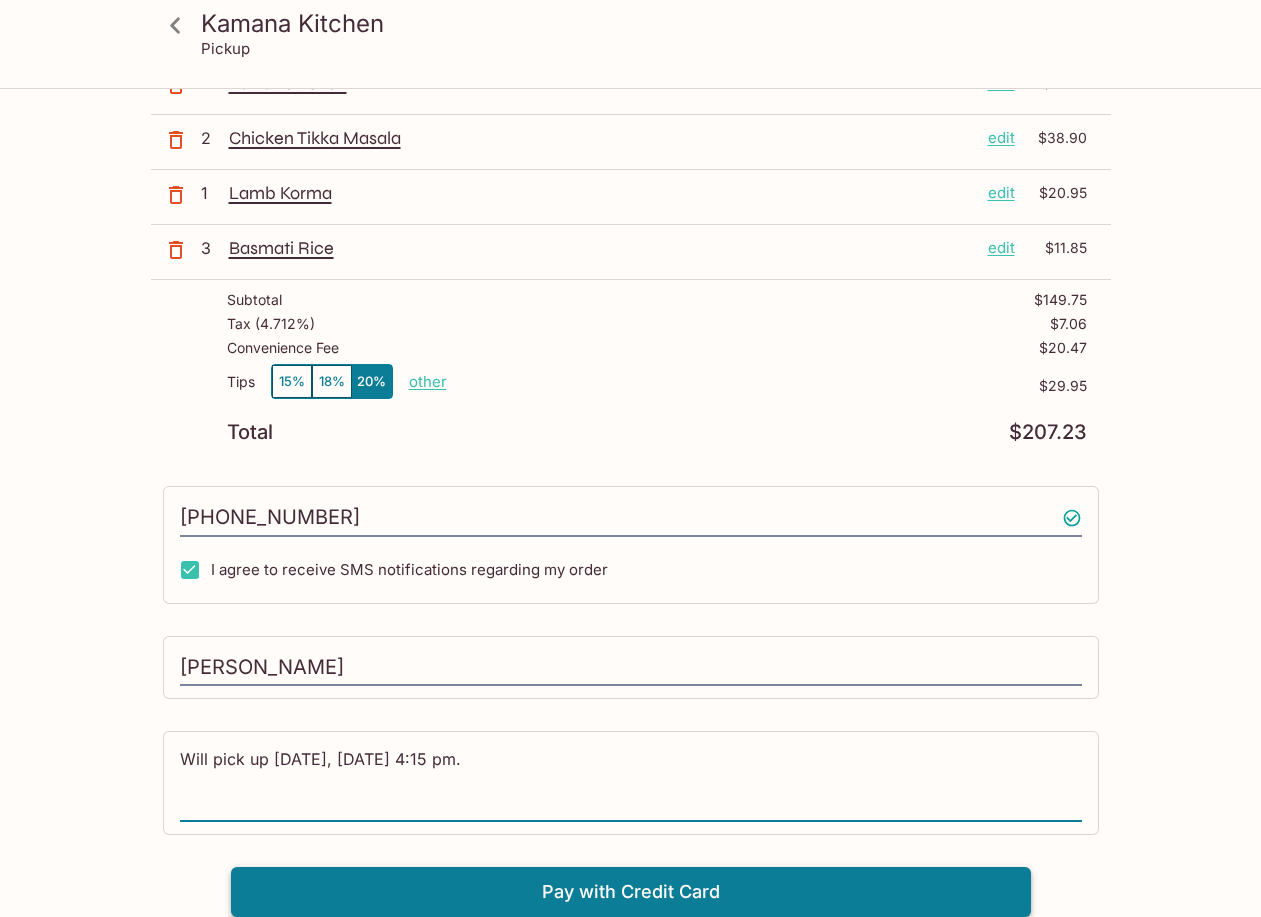 type on "Will pick up [DATE], [DATE] 4:15 pm." 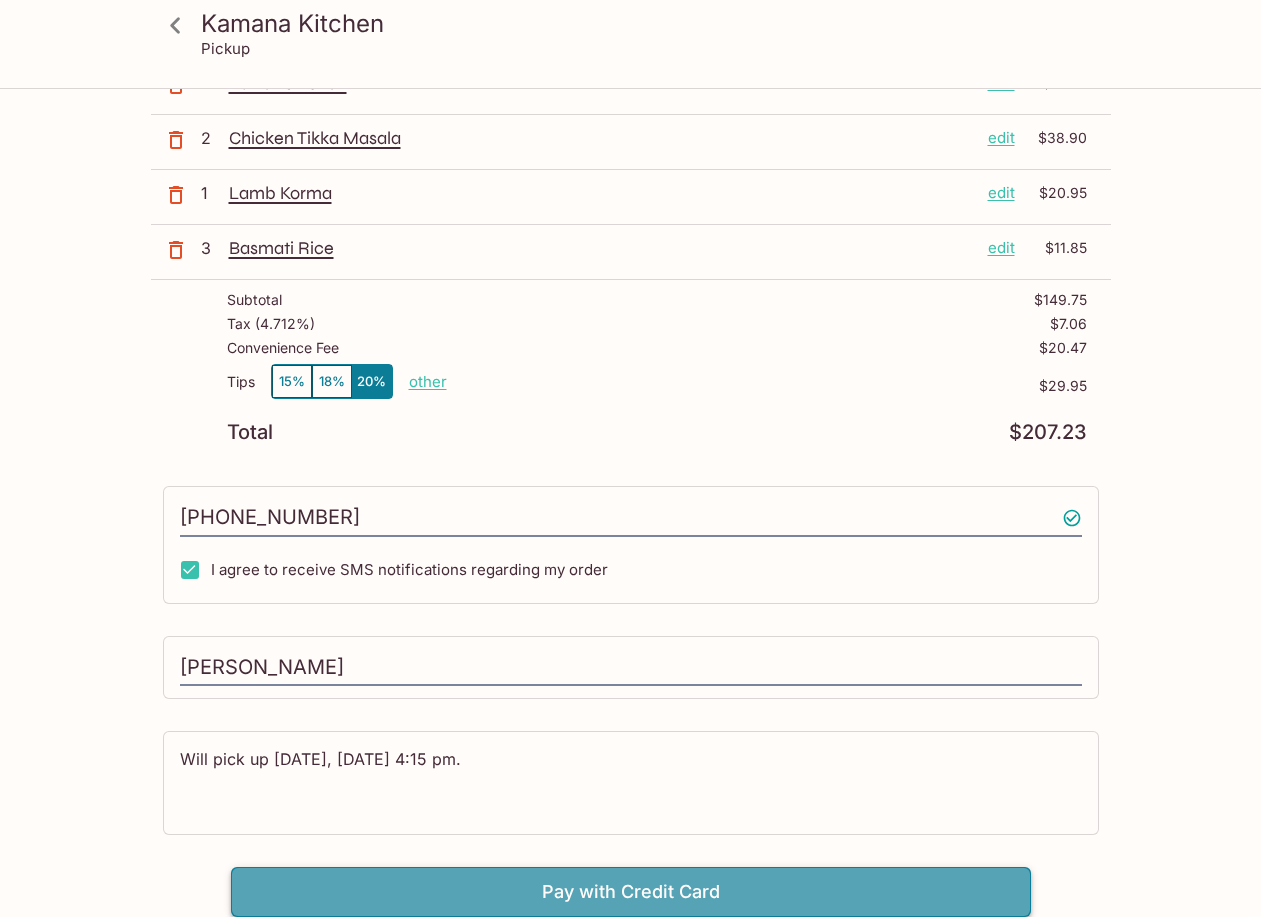 click on "Pay with Credit Card" at bounding box center (631, 892) 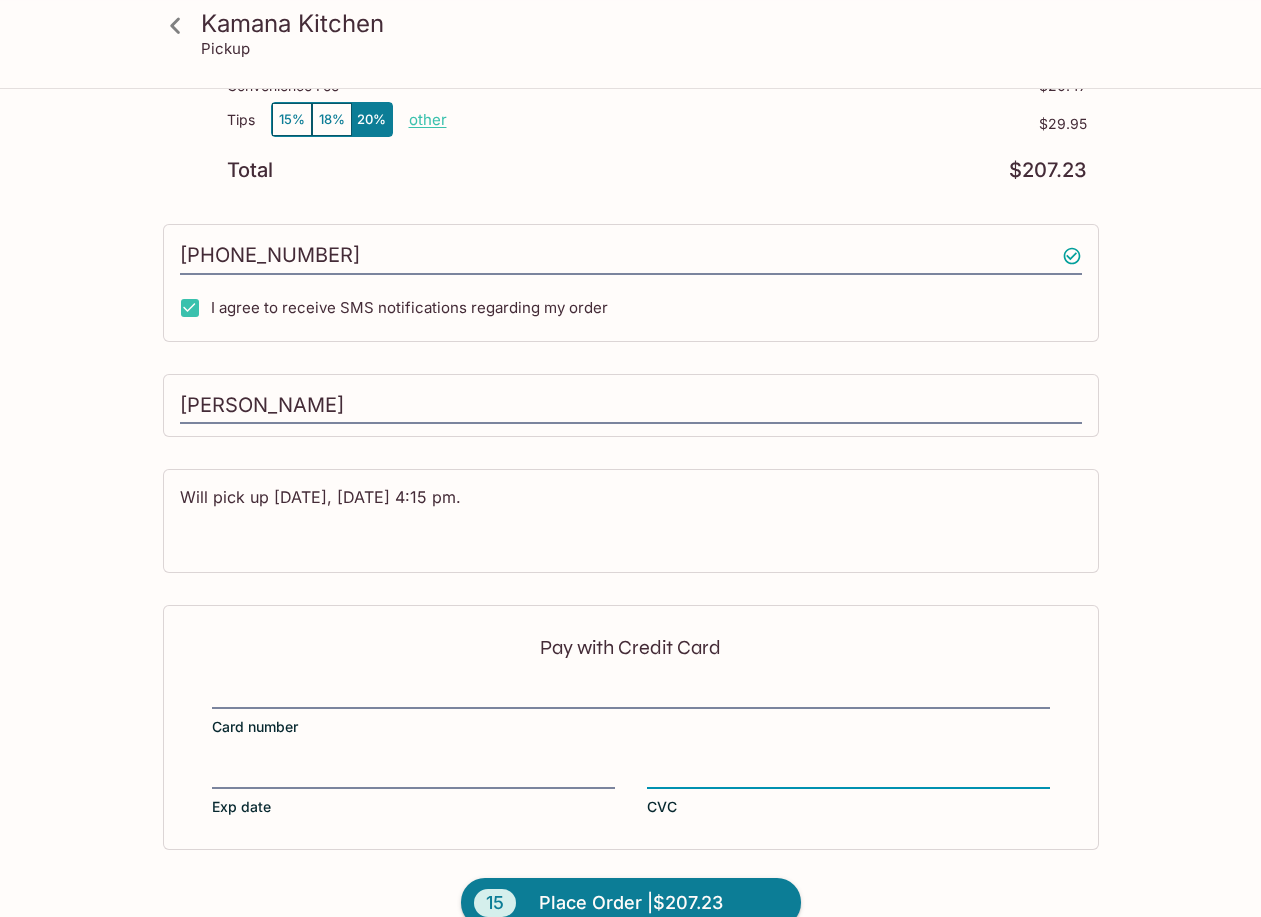 scroll, scrollTop: 720, scrollLeft: 0, axis: vertical 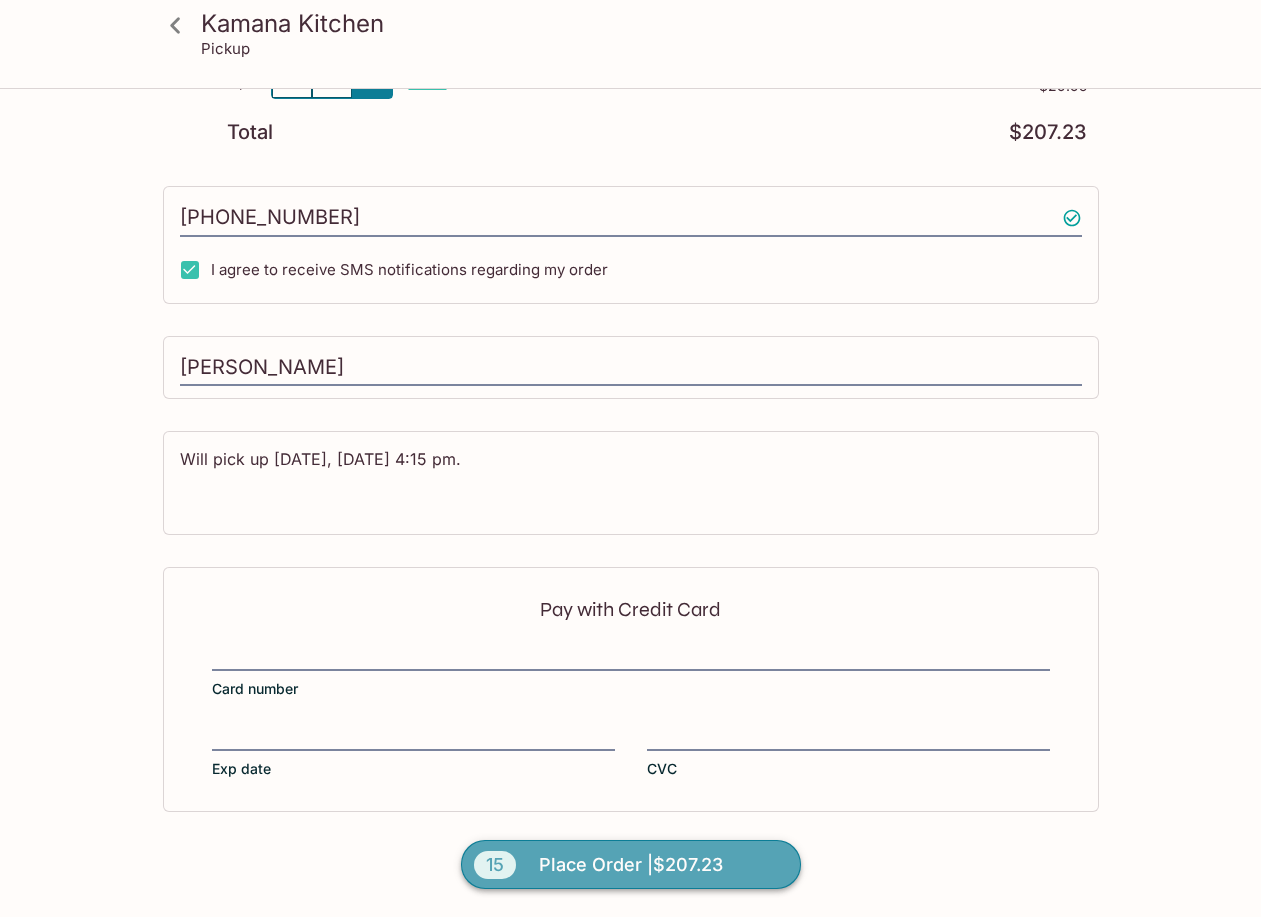 click on "Place Order |  $207.23" at bounding box center (631, 865) 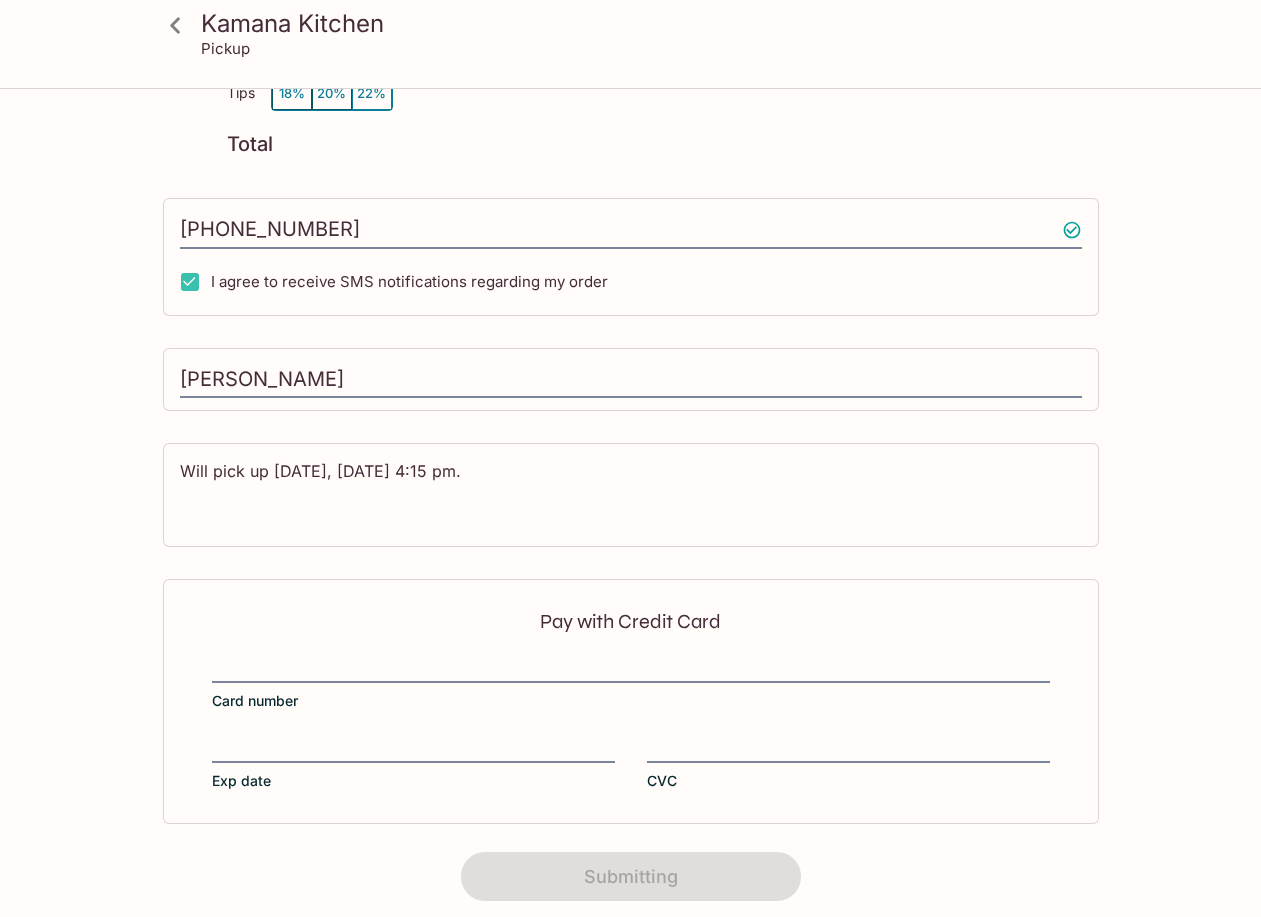scroll, scrollTop: 257, scrollLeft: 0, axis: vertical 